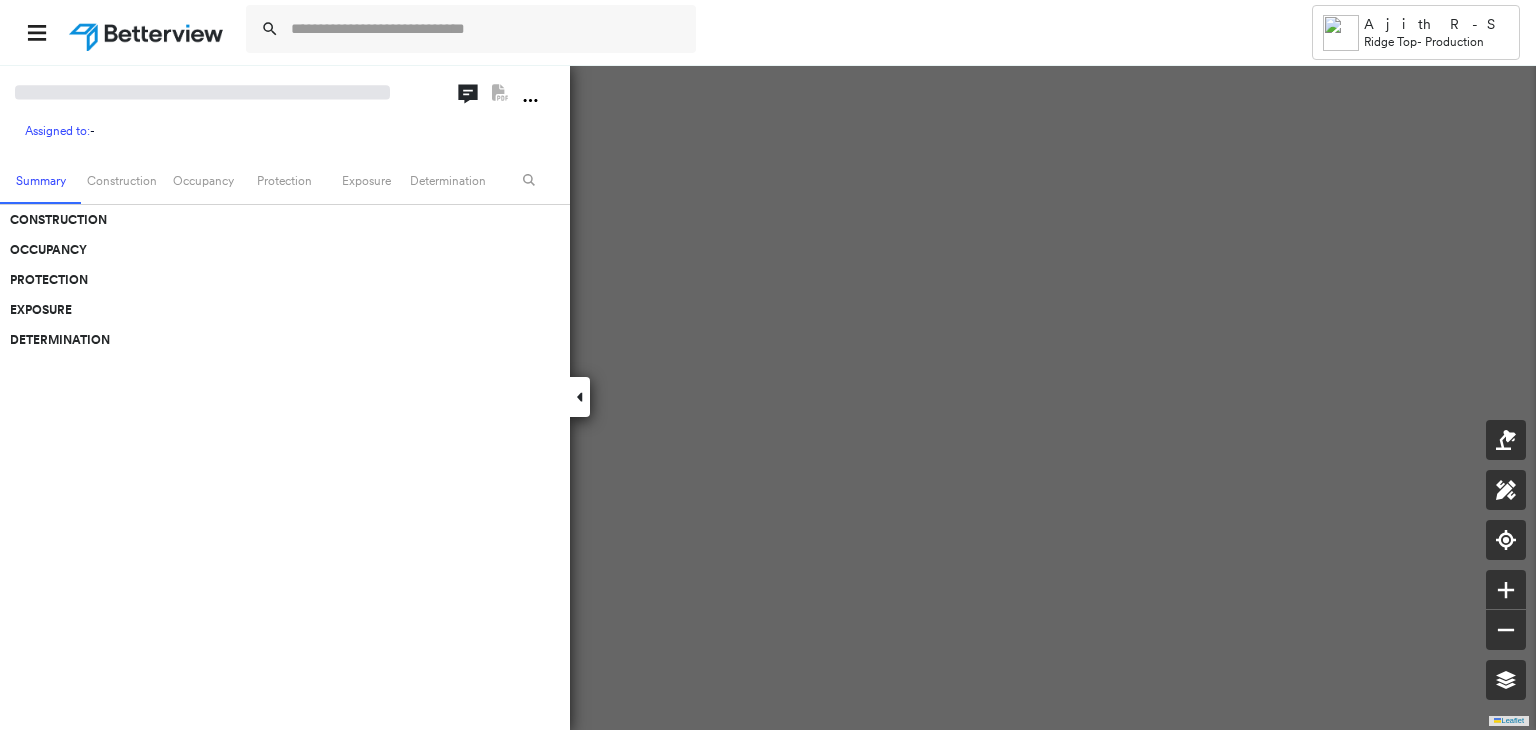 scroll, scrollTop: 0, scrollLeft: 0, axis: both 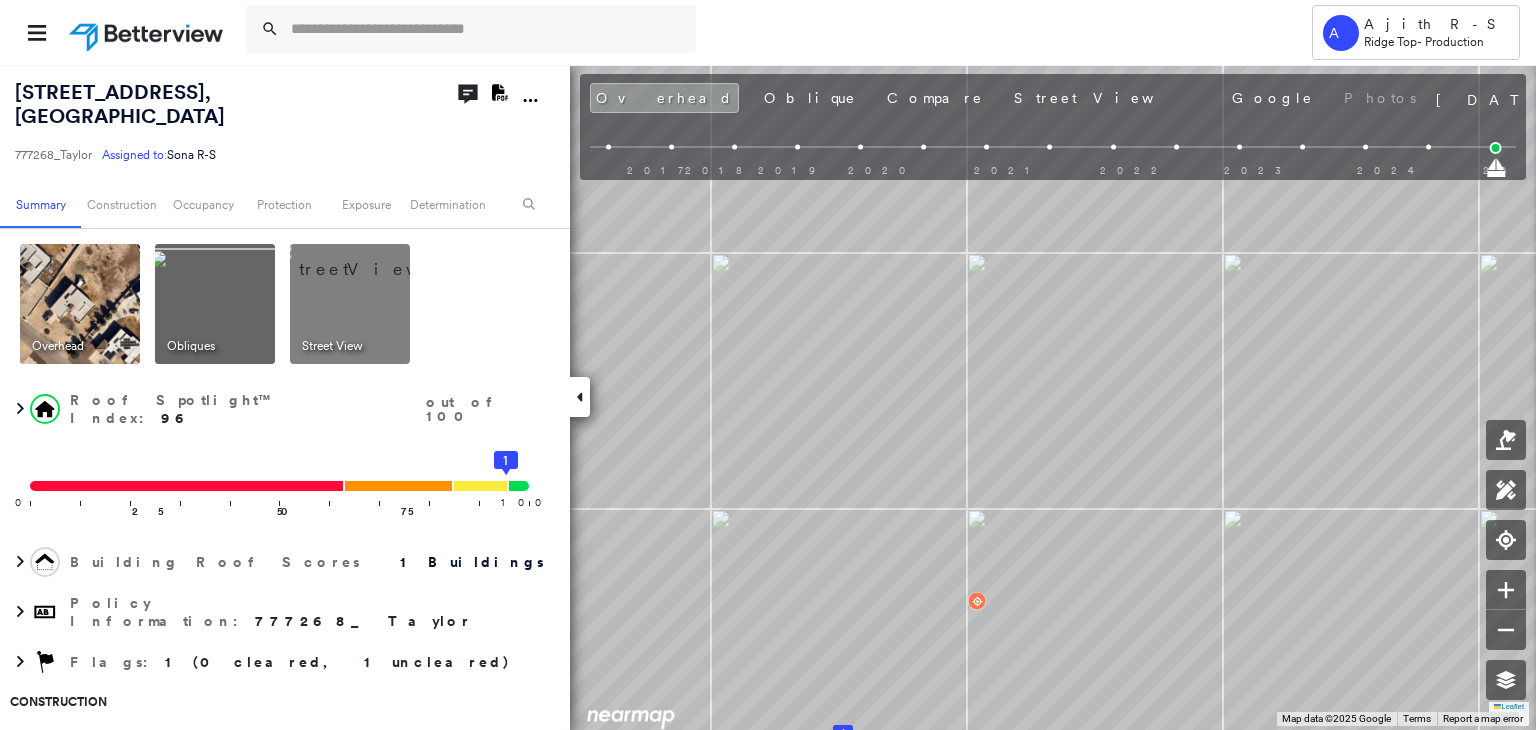 click on "Overhead Oblique Compare Street View Google Photos" at bounding box center [1005, 98] 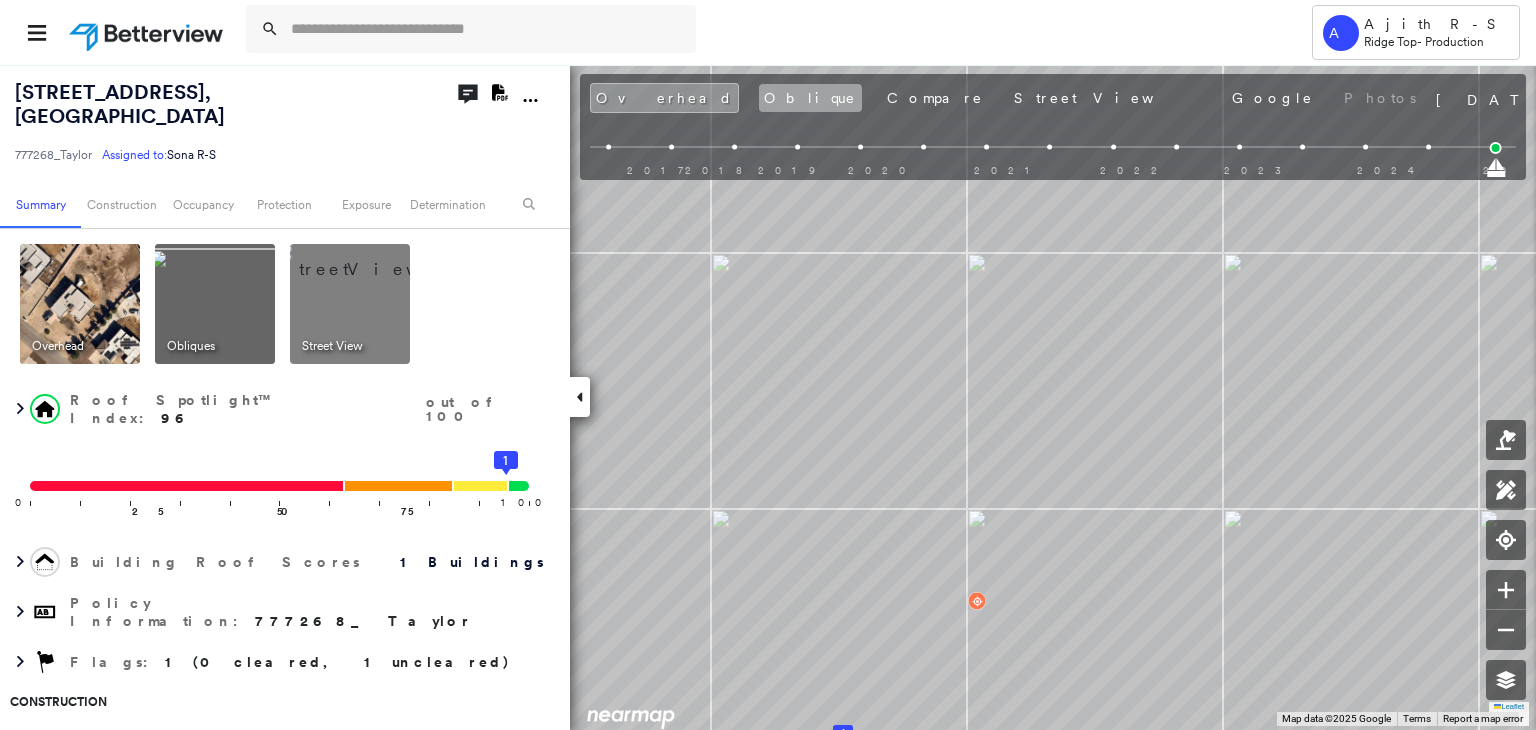 click on "Oblique" at bounding box center [810, 98] 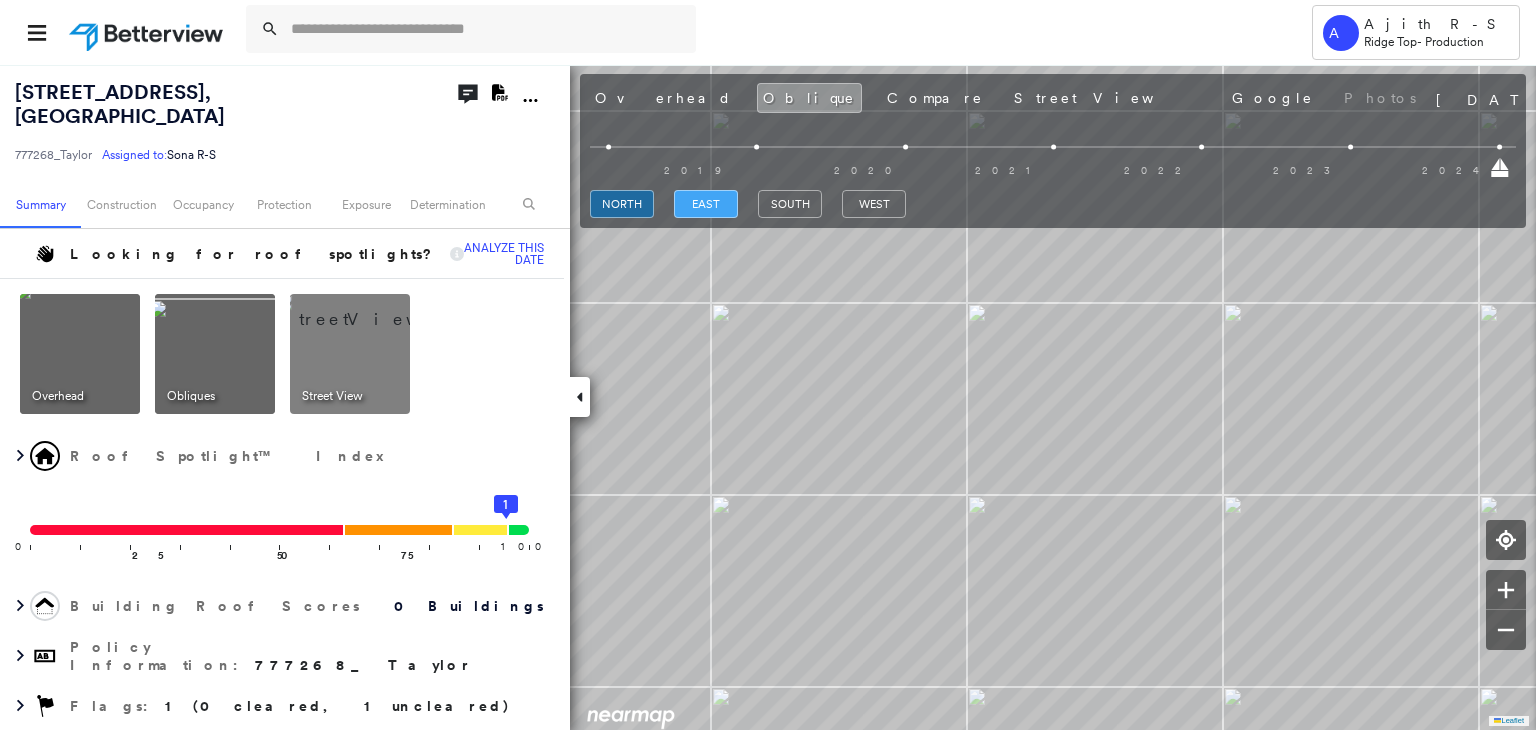 click on "east" at bounding box center [706, 204] 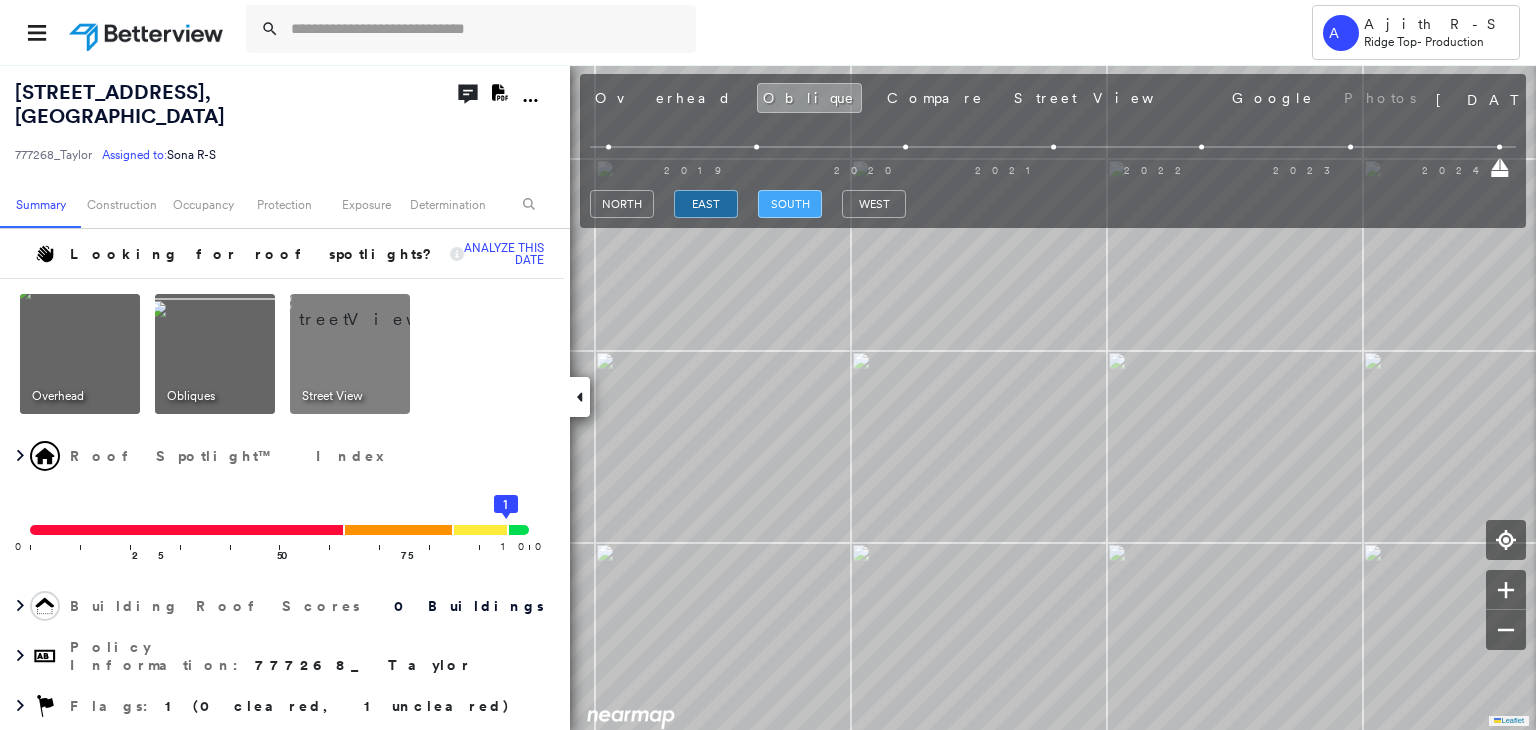 click on "south" at bounding box center (790, 204) 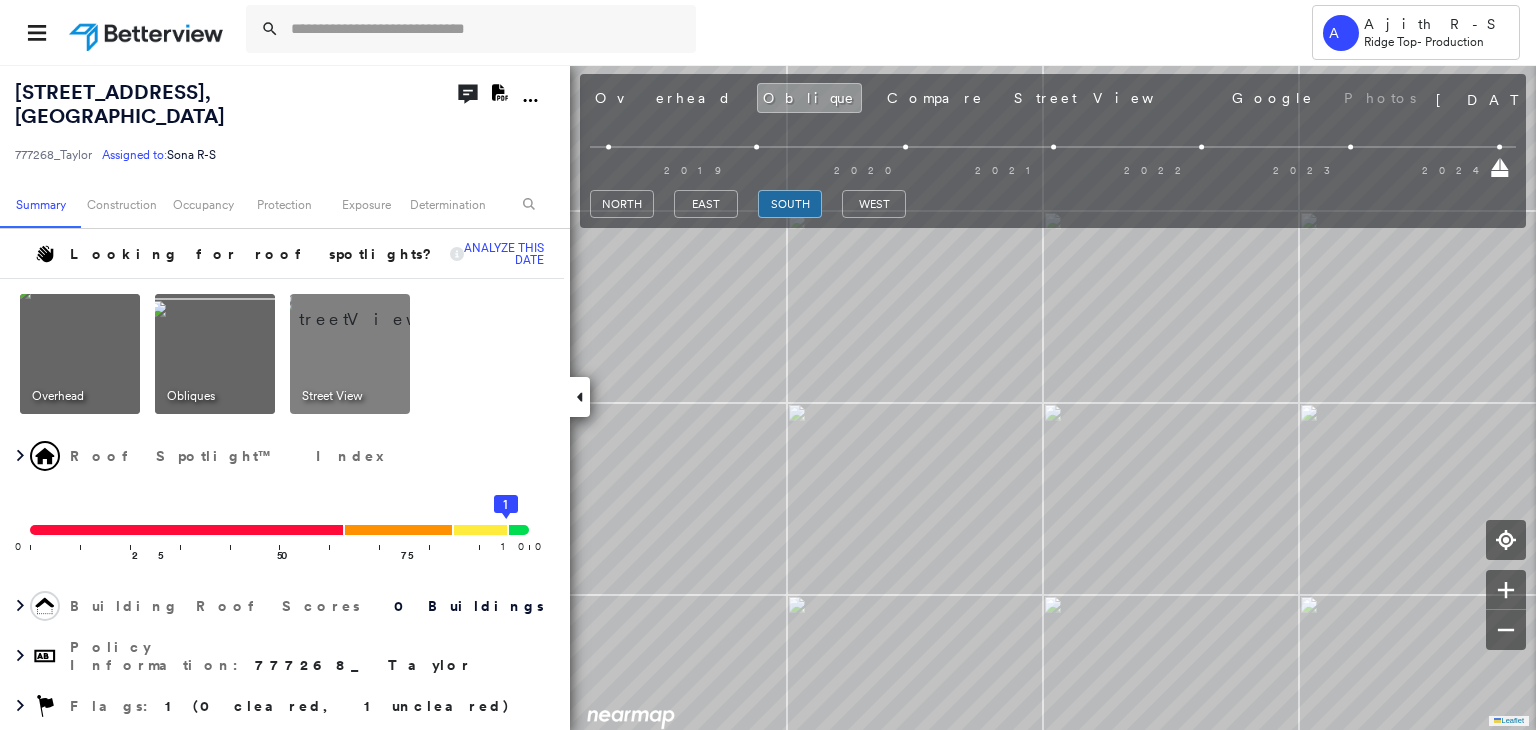click on "Overhead Oblique Compare Street View Google Photos [DATE] 2019 2020 2021 2022 2023 2024 2020 2021 2022 2023 [GEOGRAPHIC_DATA]" at bounding box center (1053, 146) 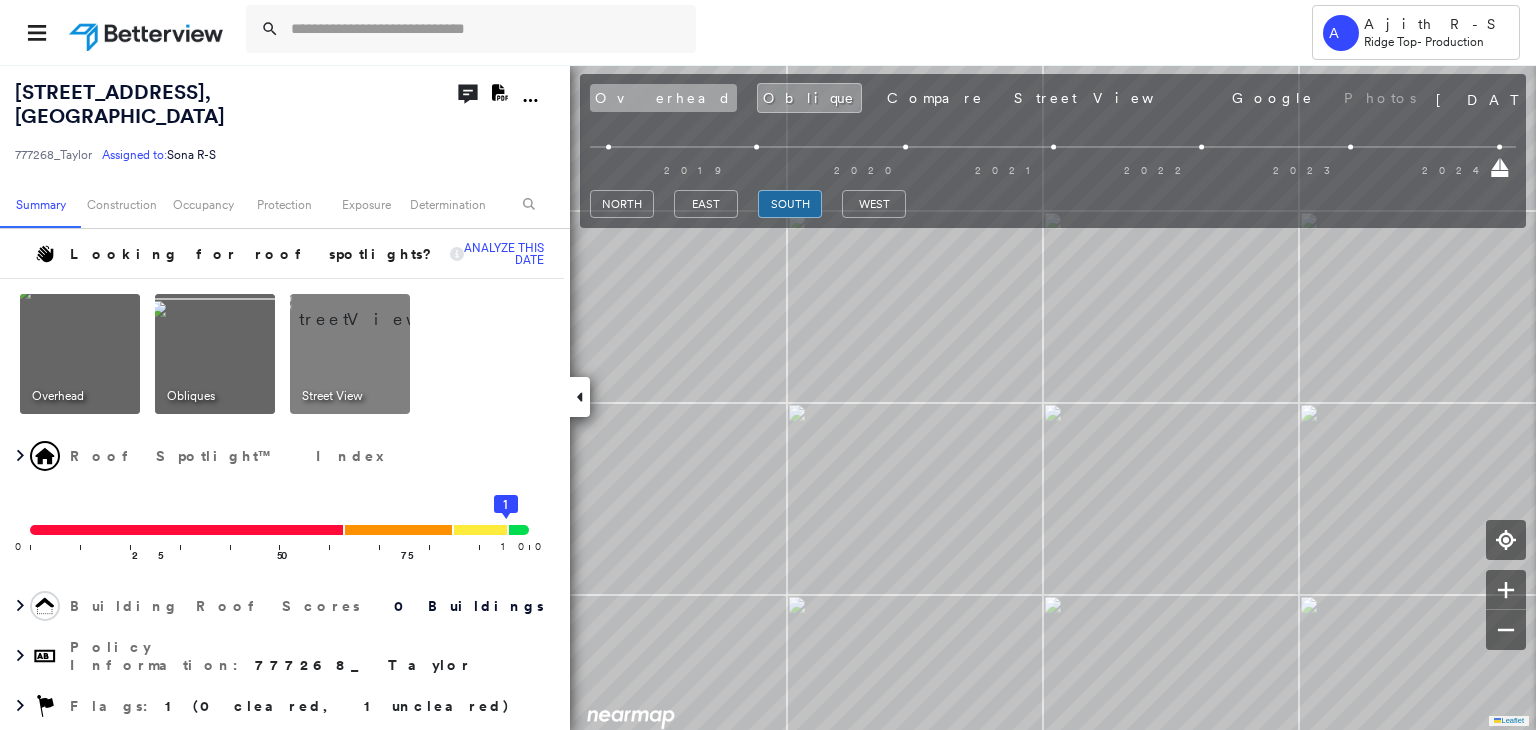 click on "Overhead" at bounding box center [663, 98] 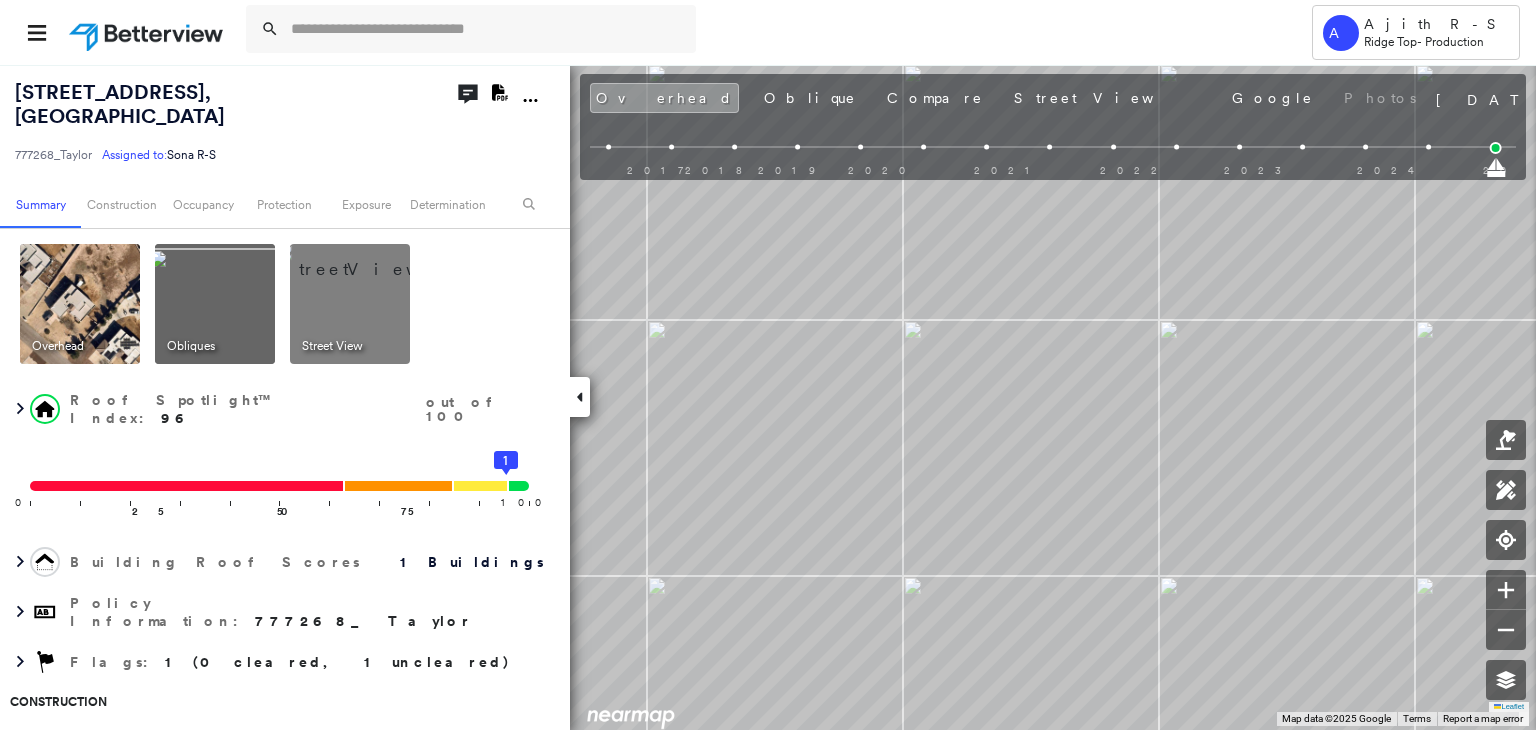 click at bounding box center [1506, 485] 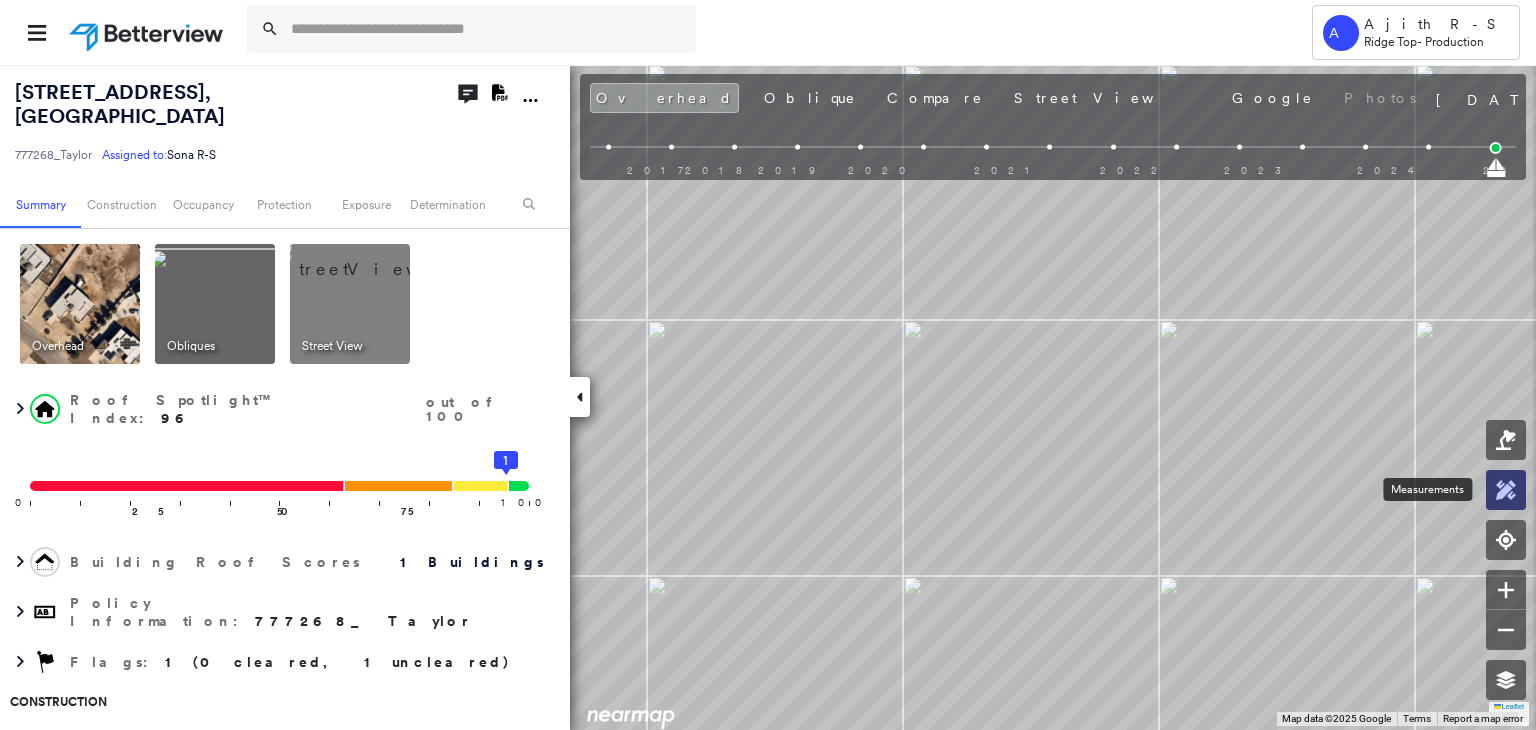 click 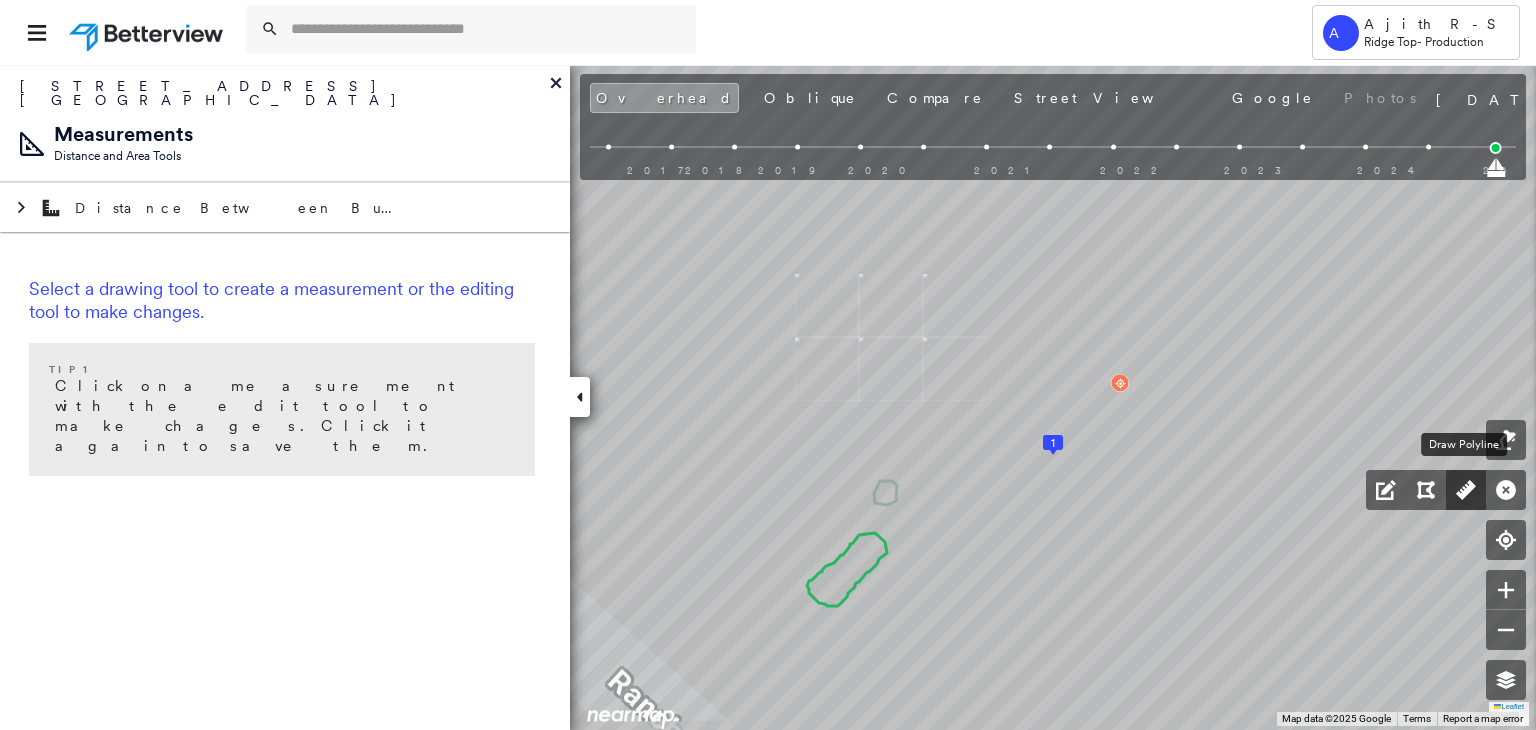 click 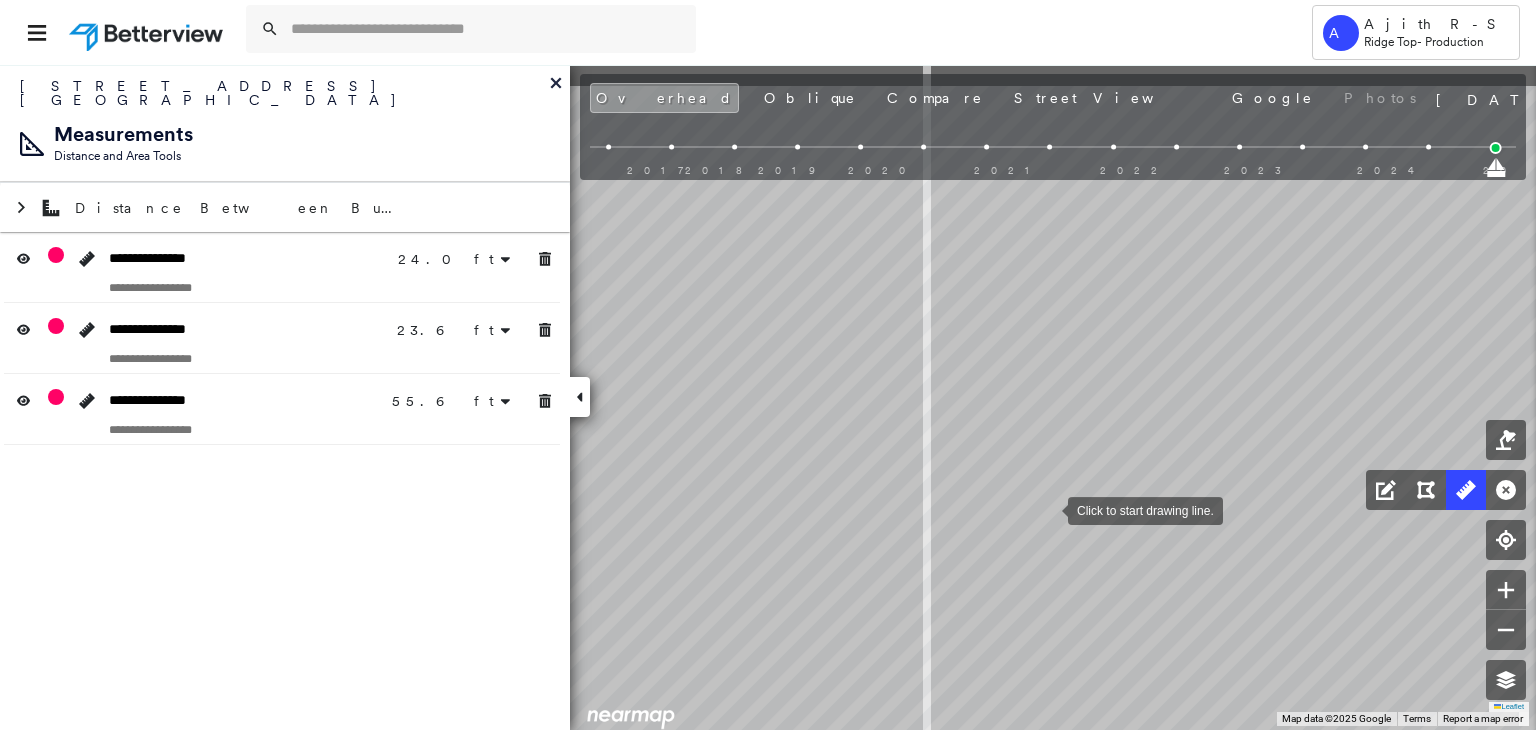 drag, startPoint x: 1048, startPoint y: 499, endPoint x: 1040, endPoint y: 536, distance: 37.85499 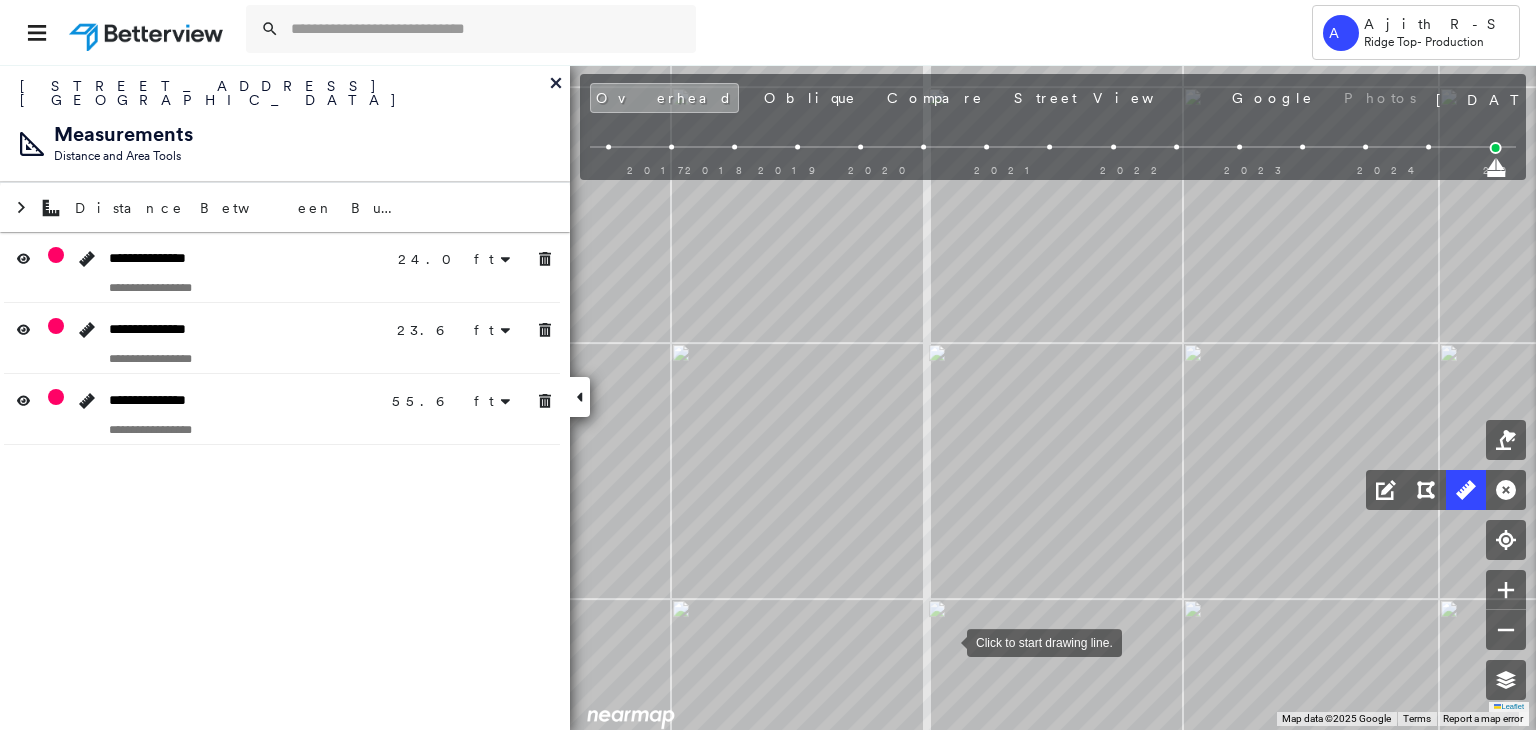 click at bounding box center (947, 641) 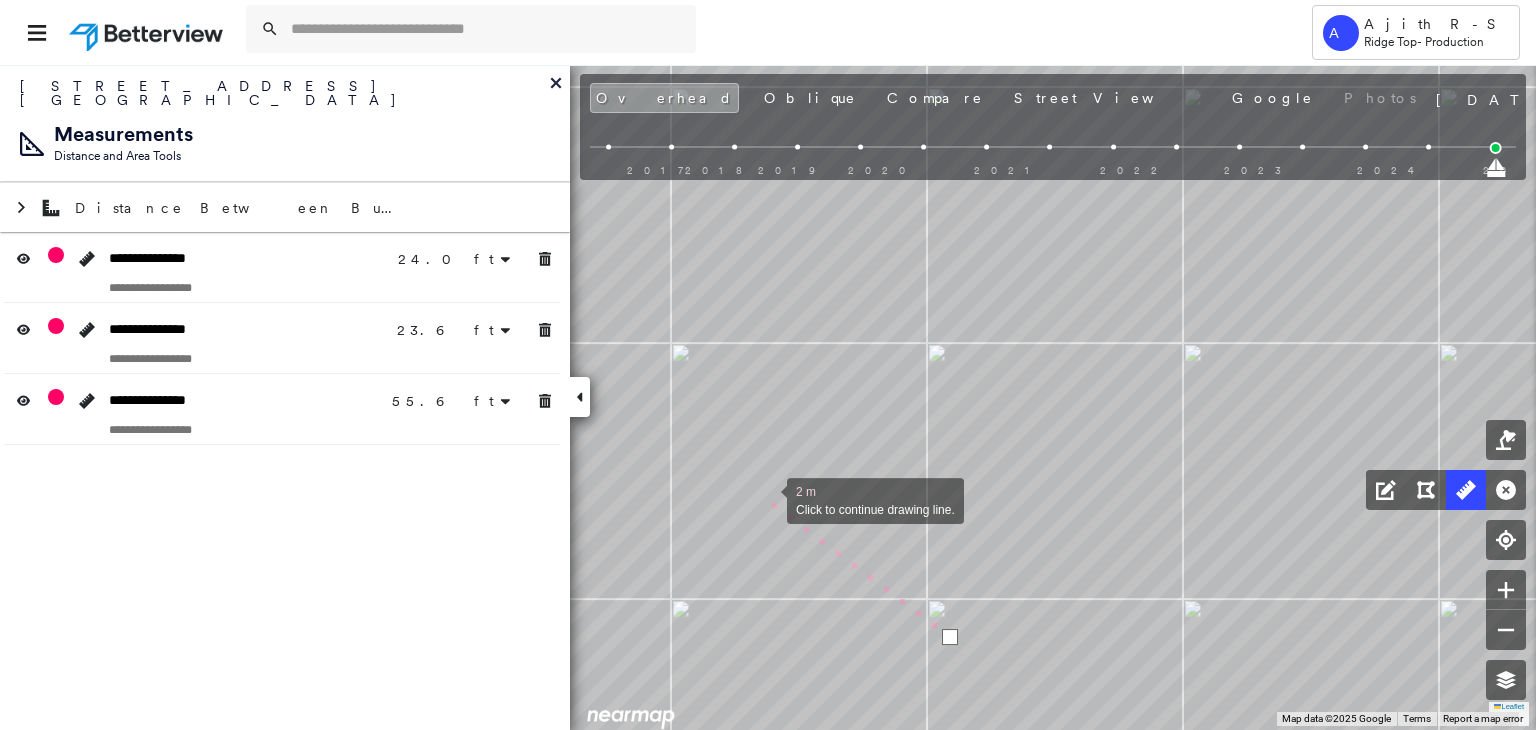 click at bounding box center (767, 499) 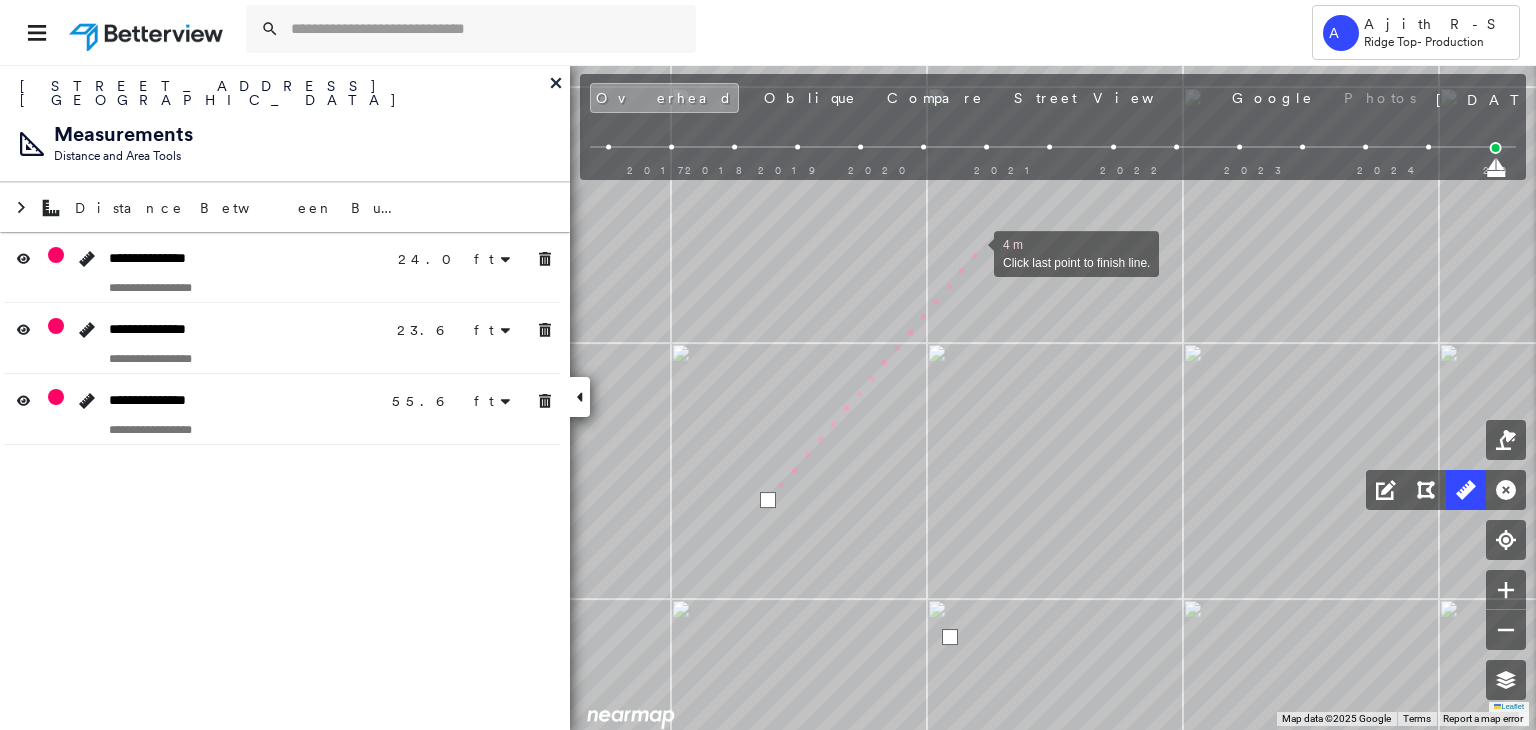 click at bounding box center (974, 252) 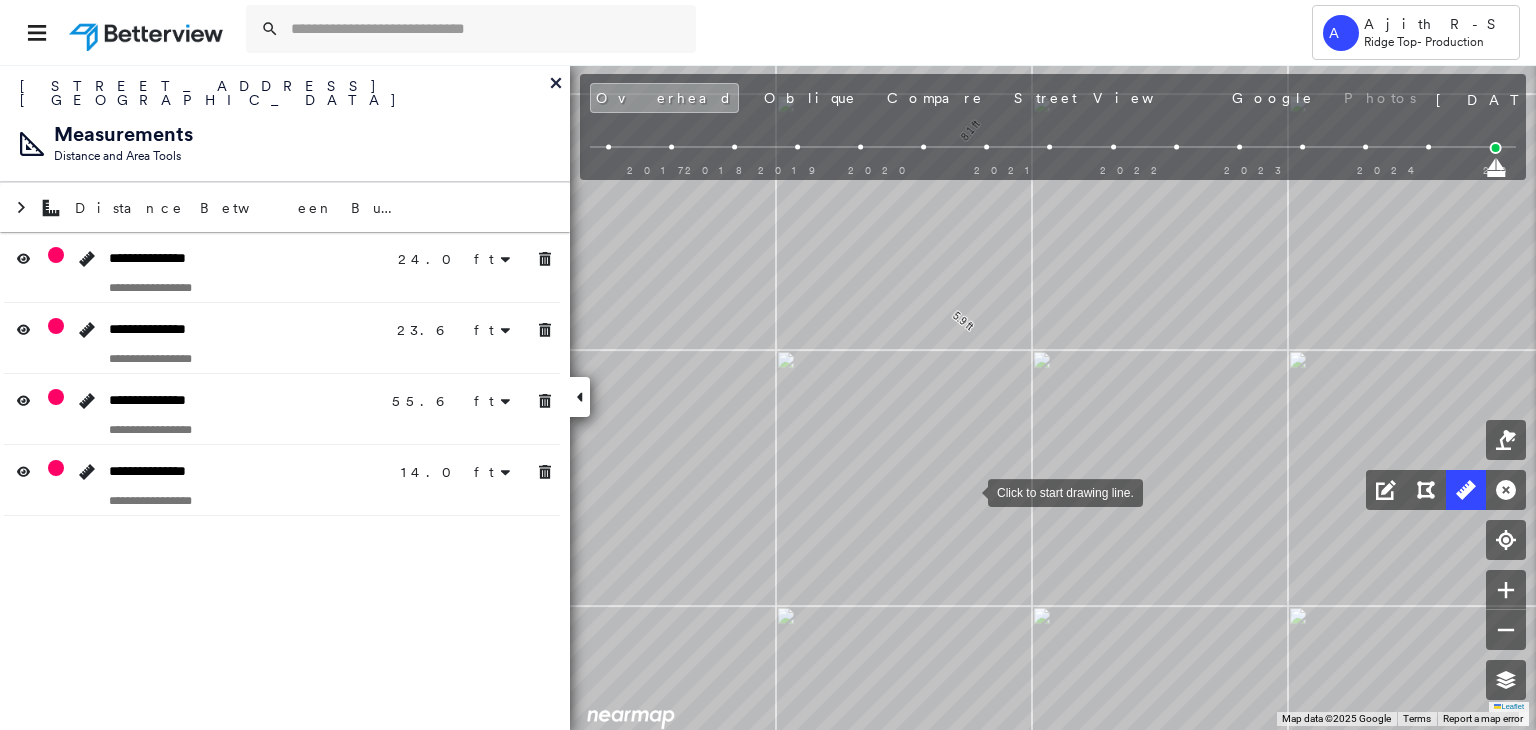 drag, startPoint x: 968, startPoint y: 491, endPoint x: 976, endPoint y: 476, distance: 17 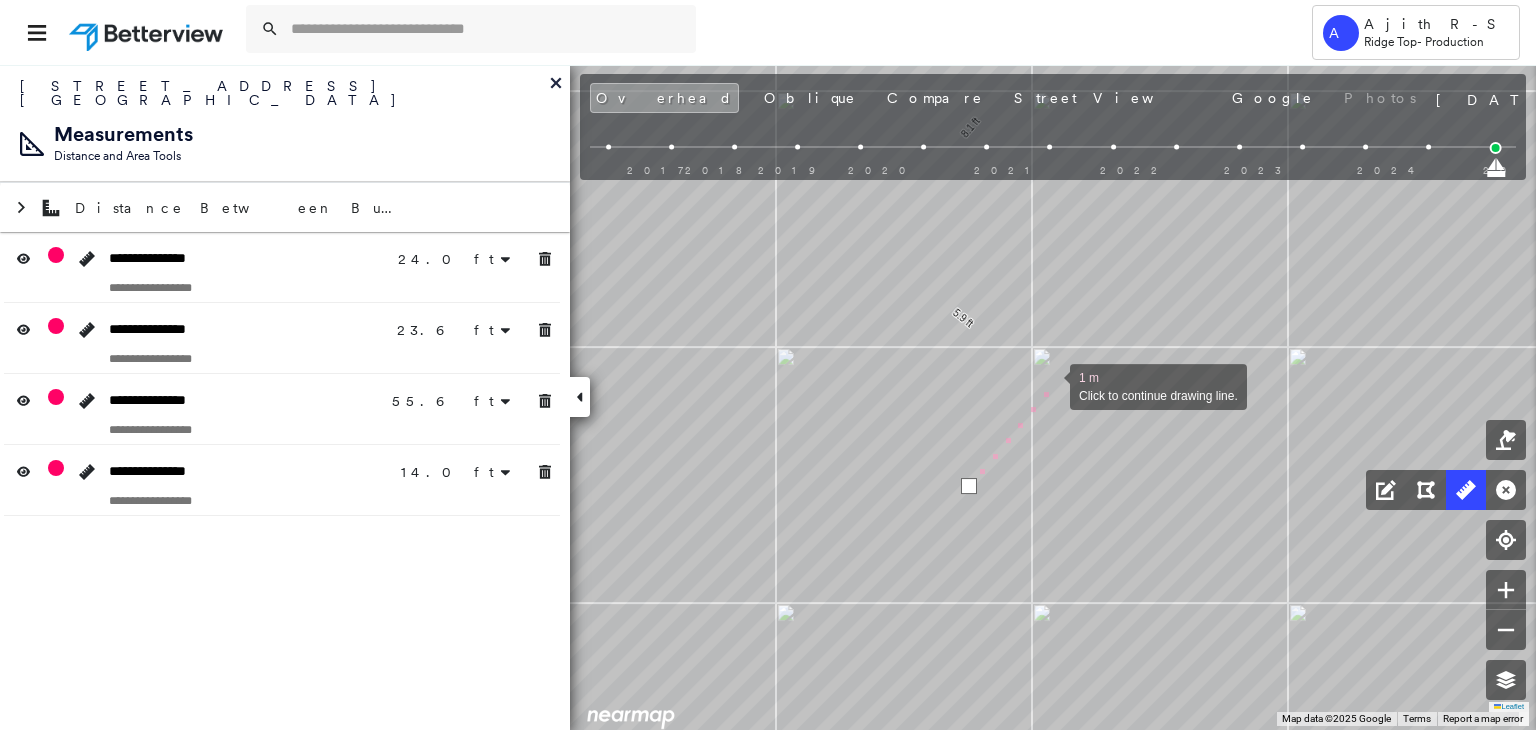 click at bounding box center (1050, 385) 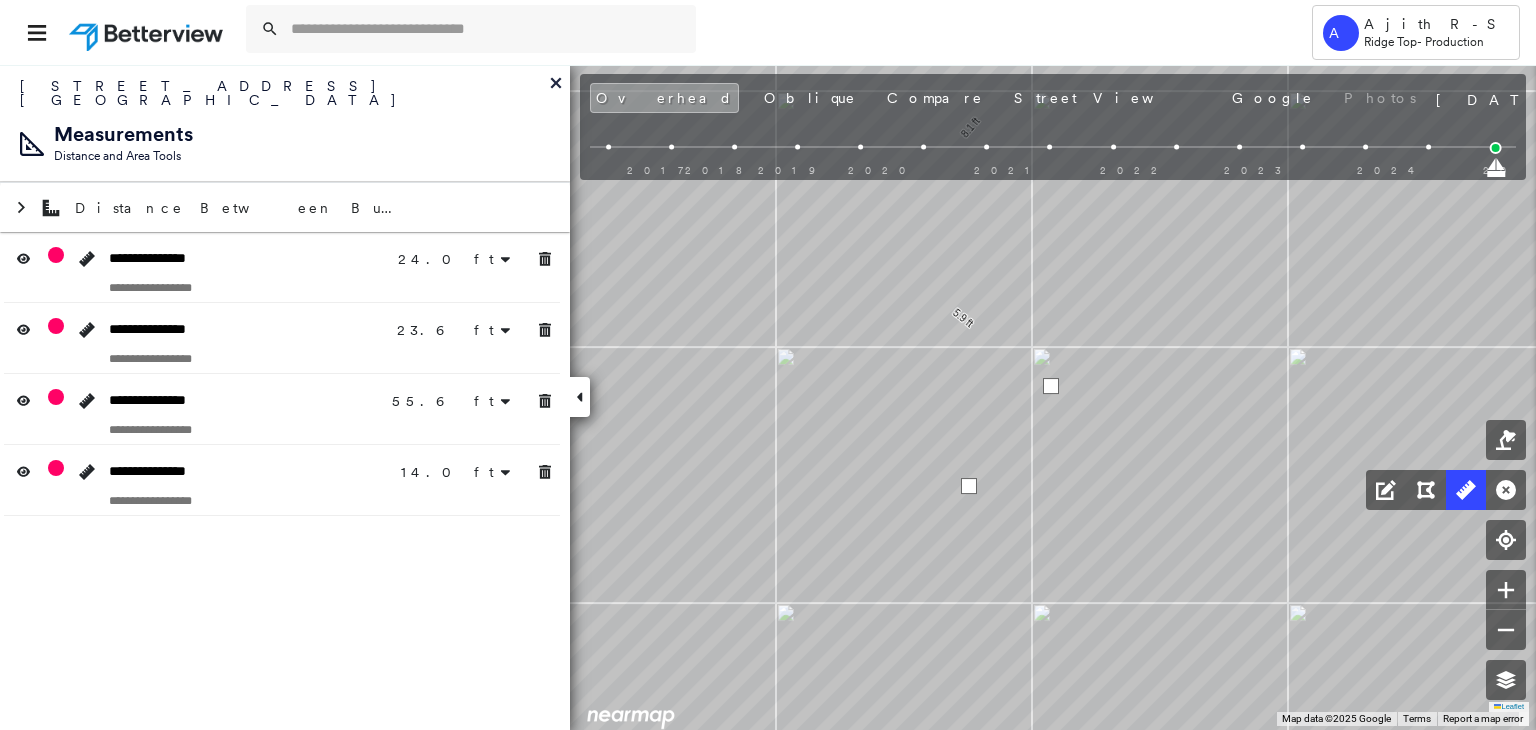 click at bounding box center [1051, 386] 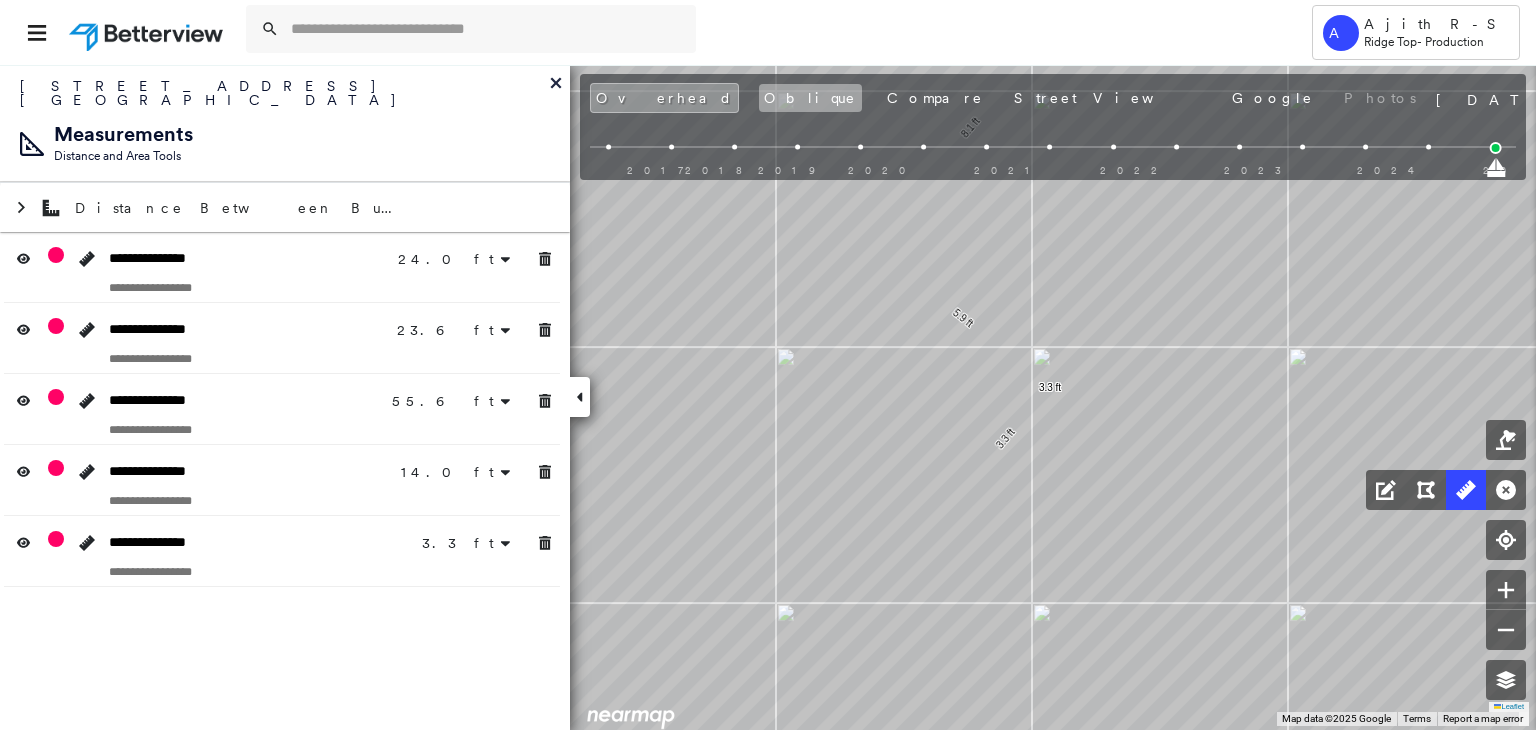 click on "Oblique" at bounding box center (810, 98) 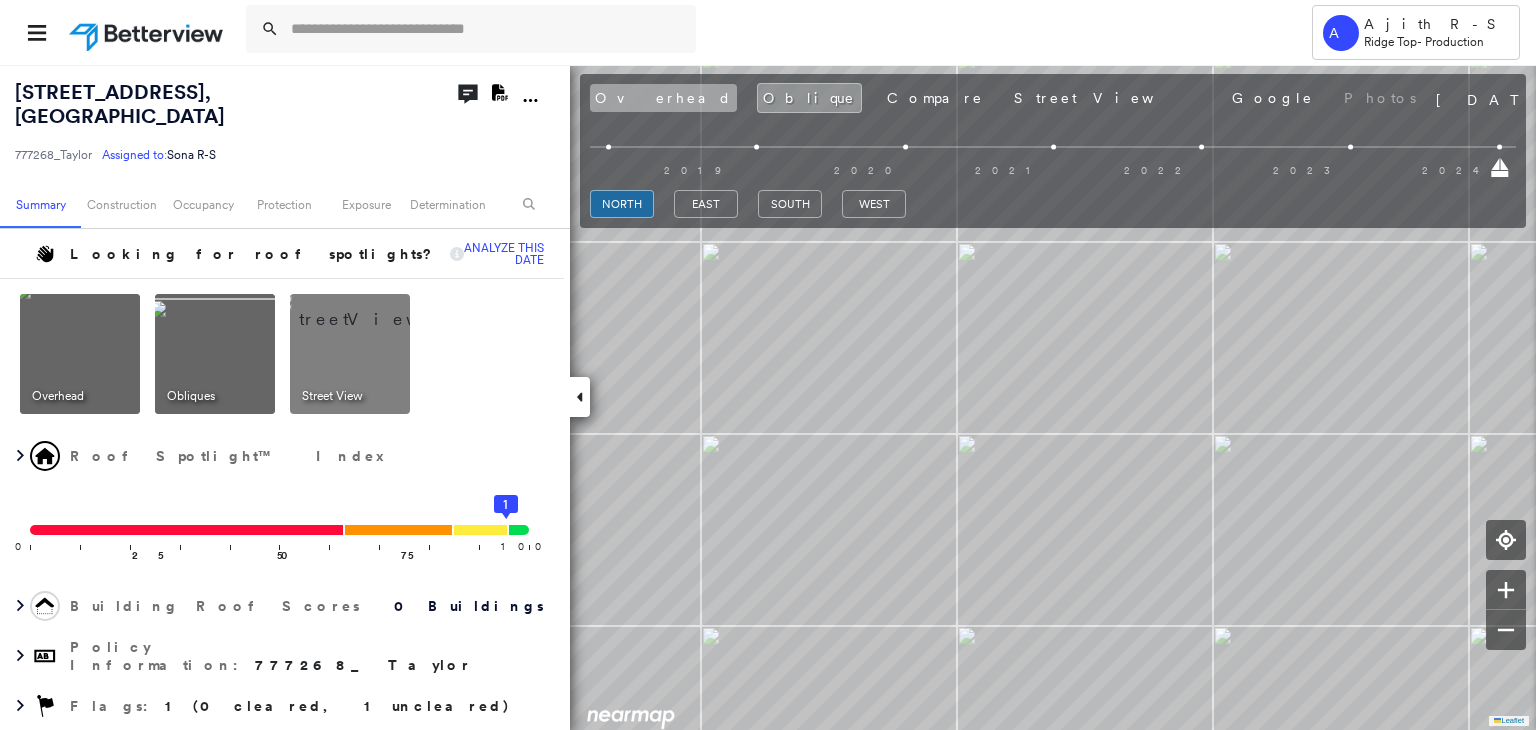 click on "Overhead" at bounding box center (663, 98) 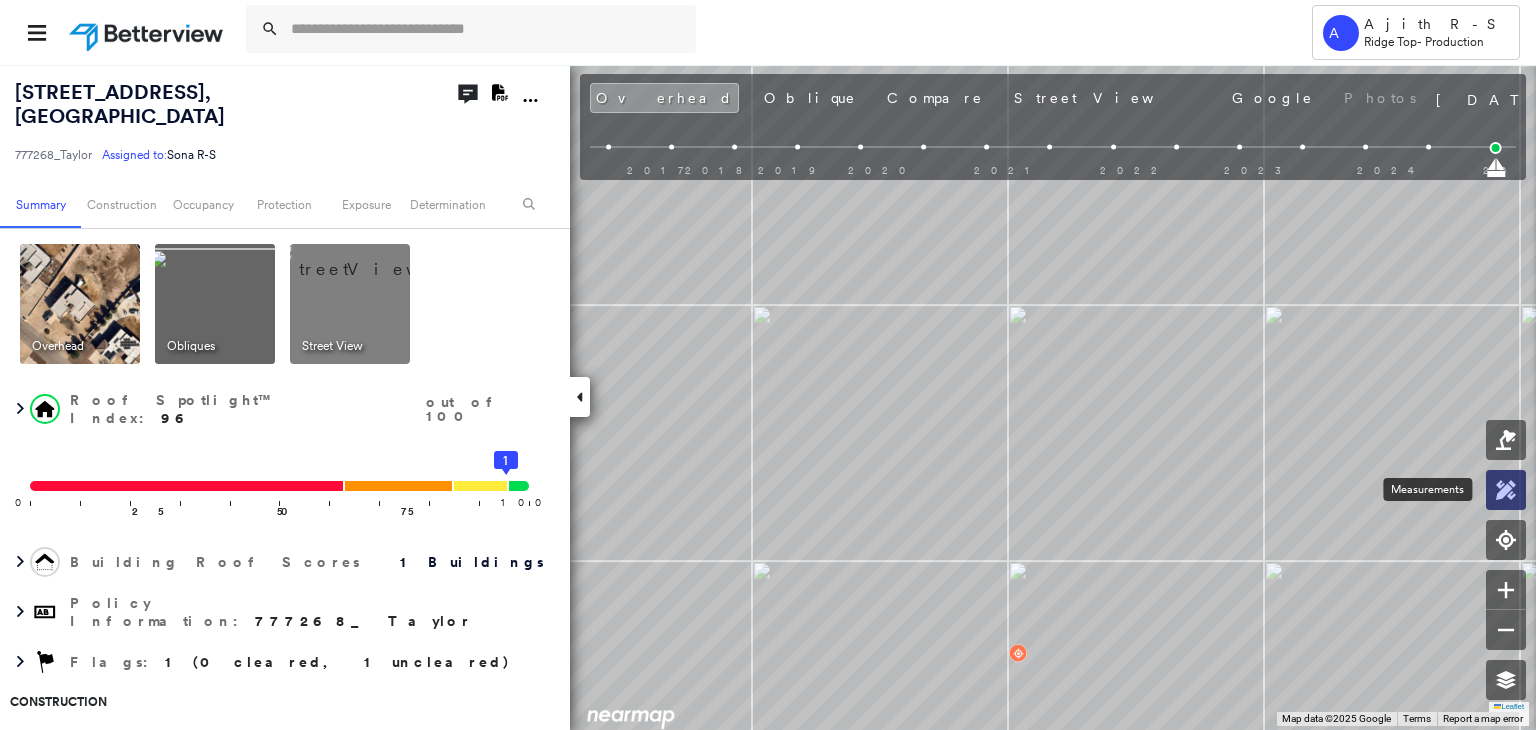 click 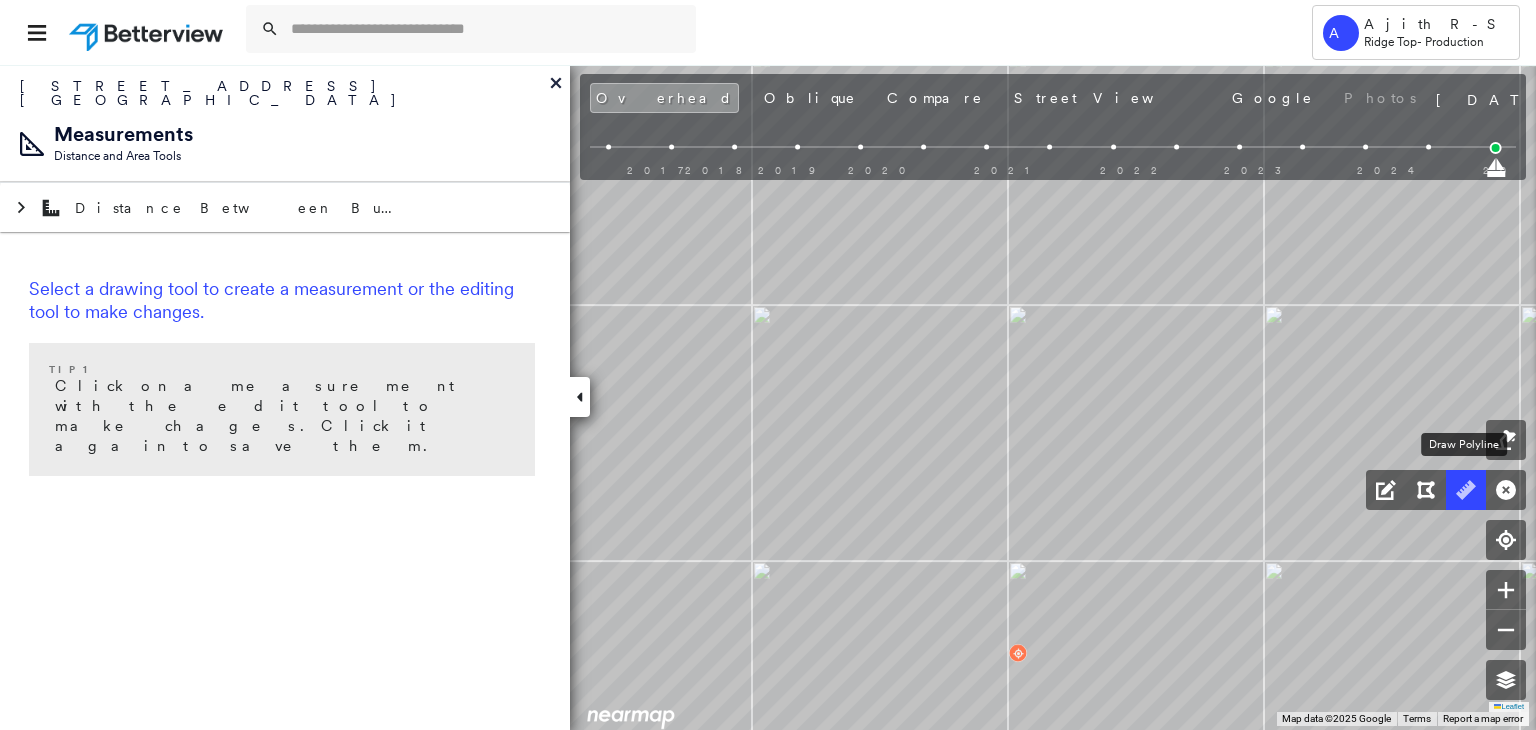 click 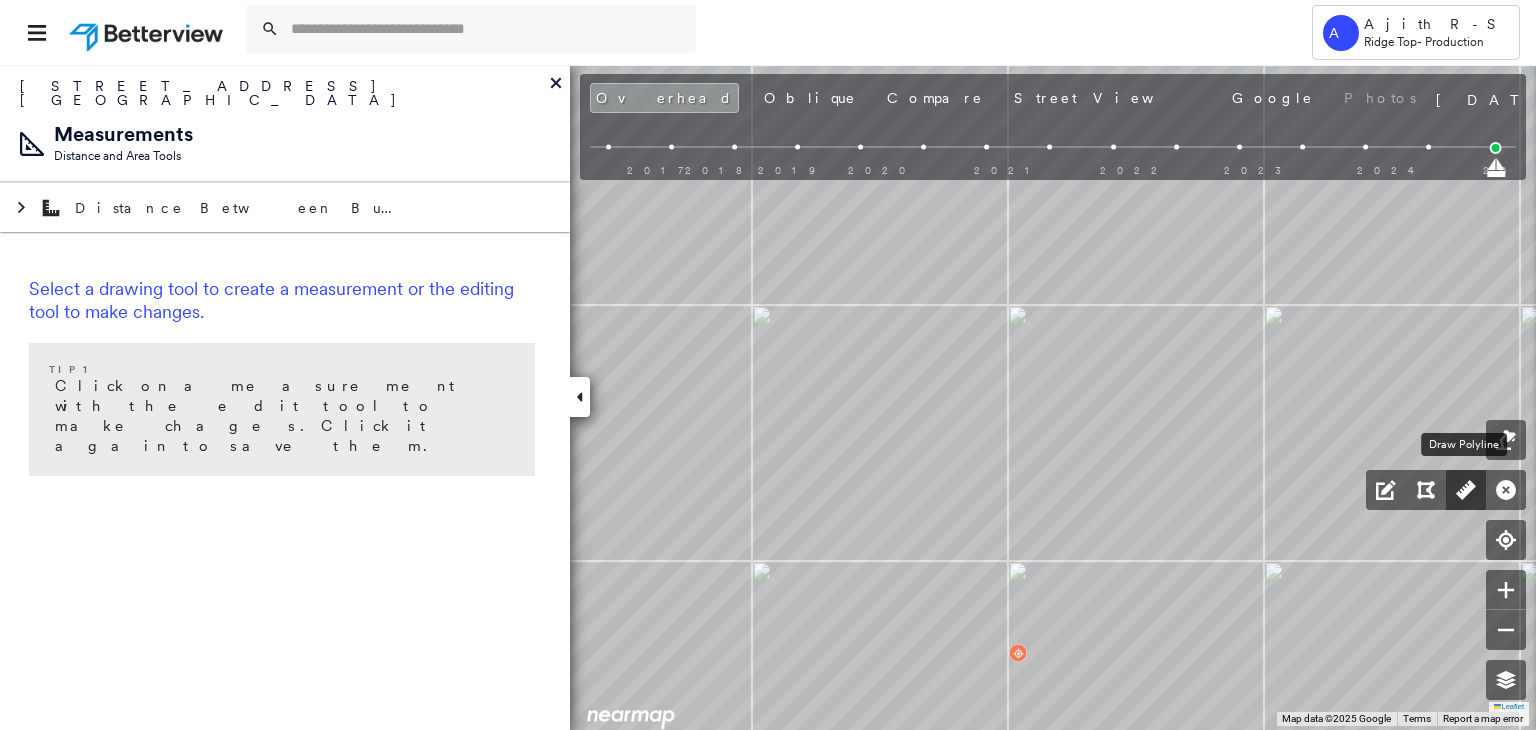 click 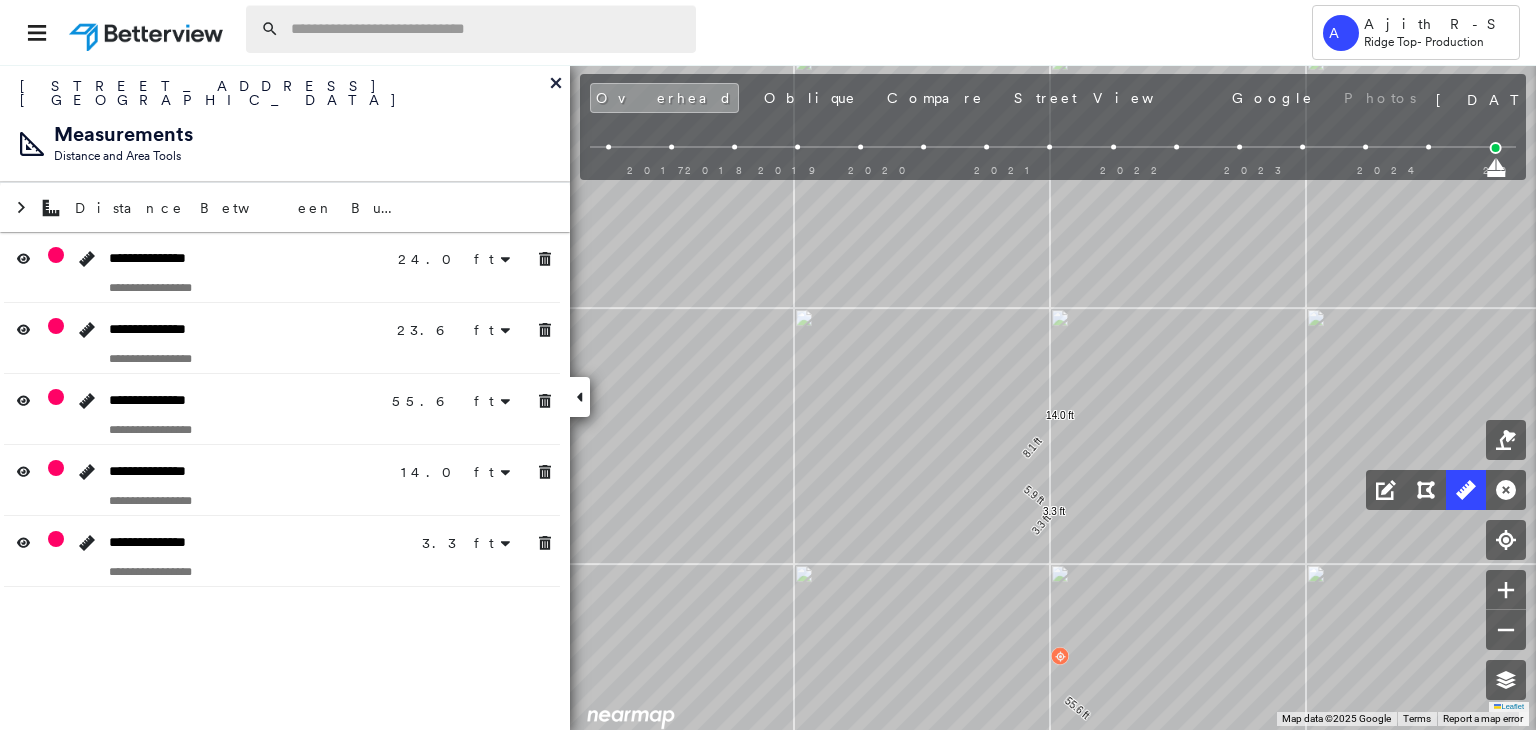 click at bounding box center [487, 29] 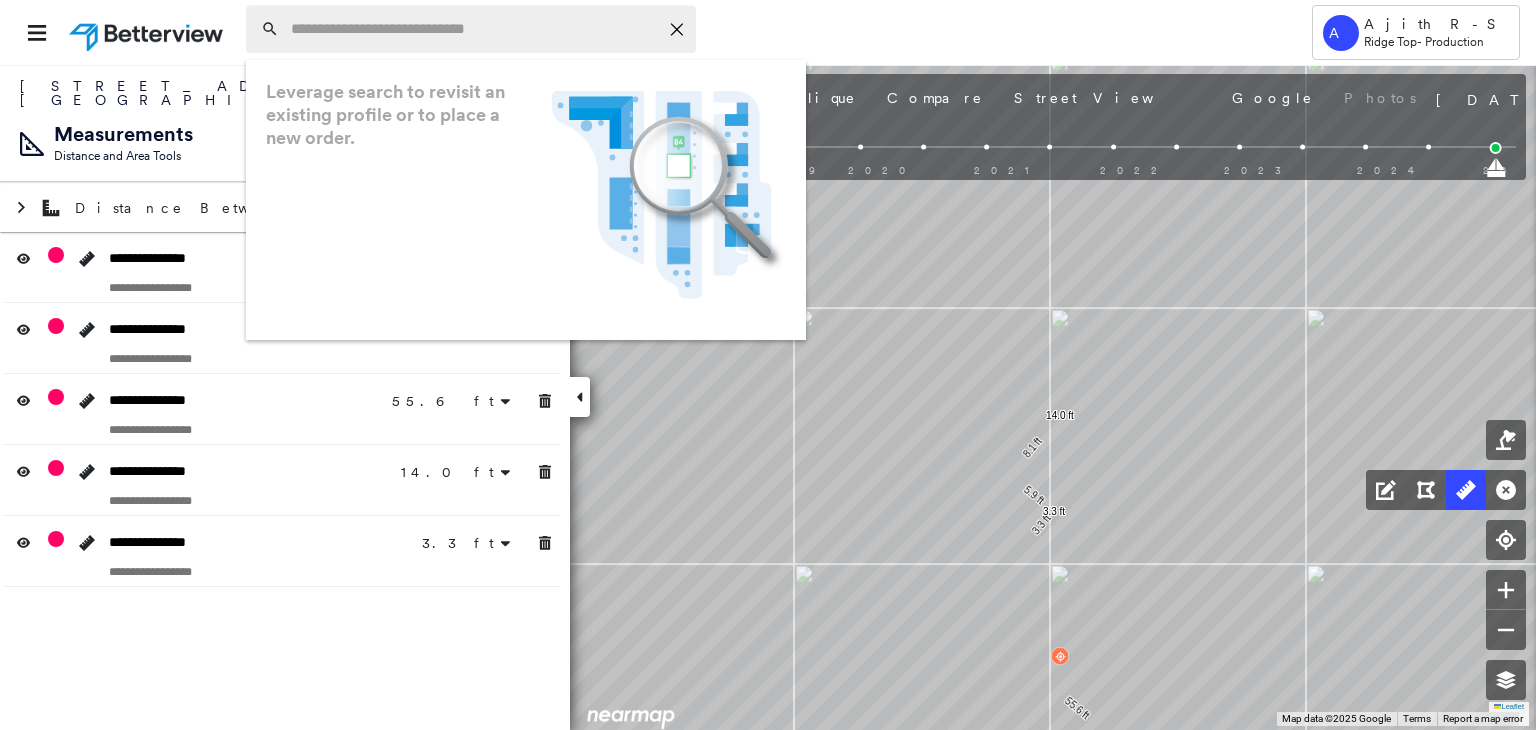 paste on "**********" 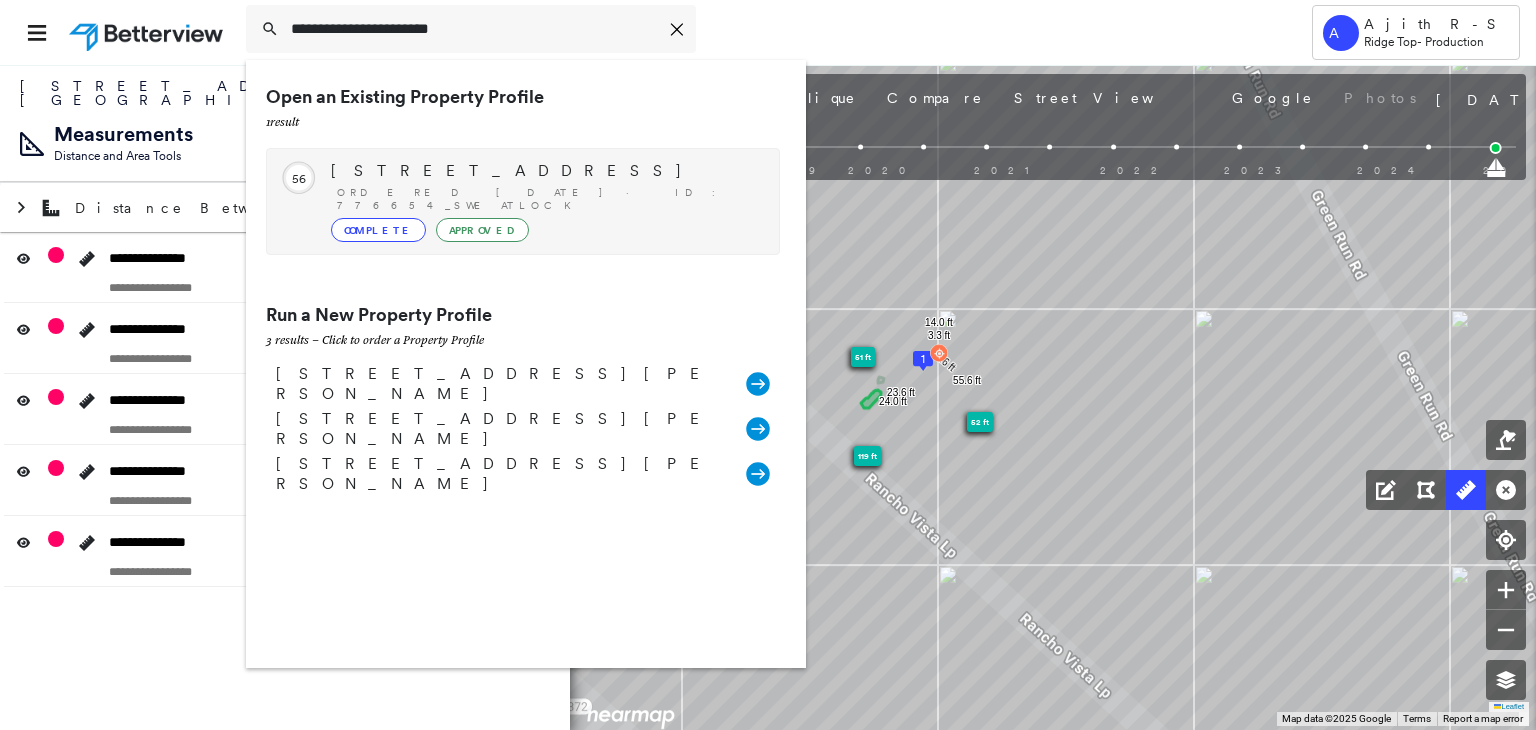 type on "**********" 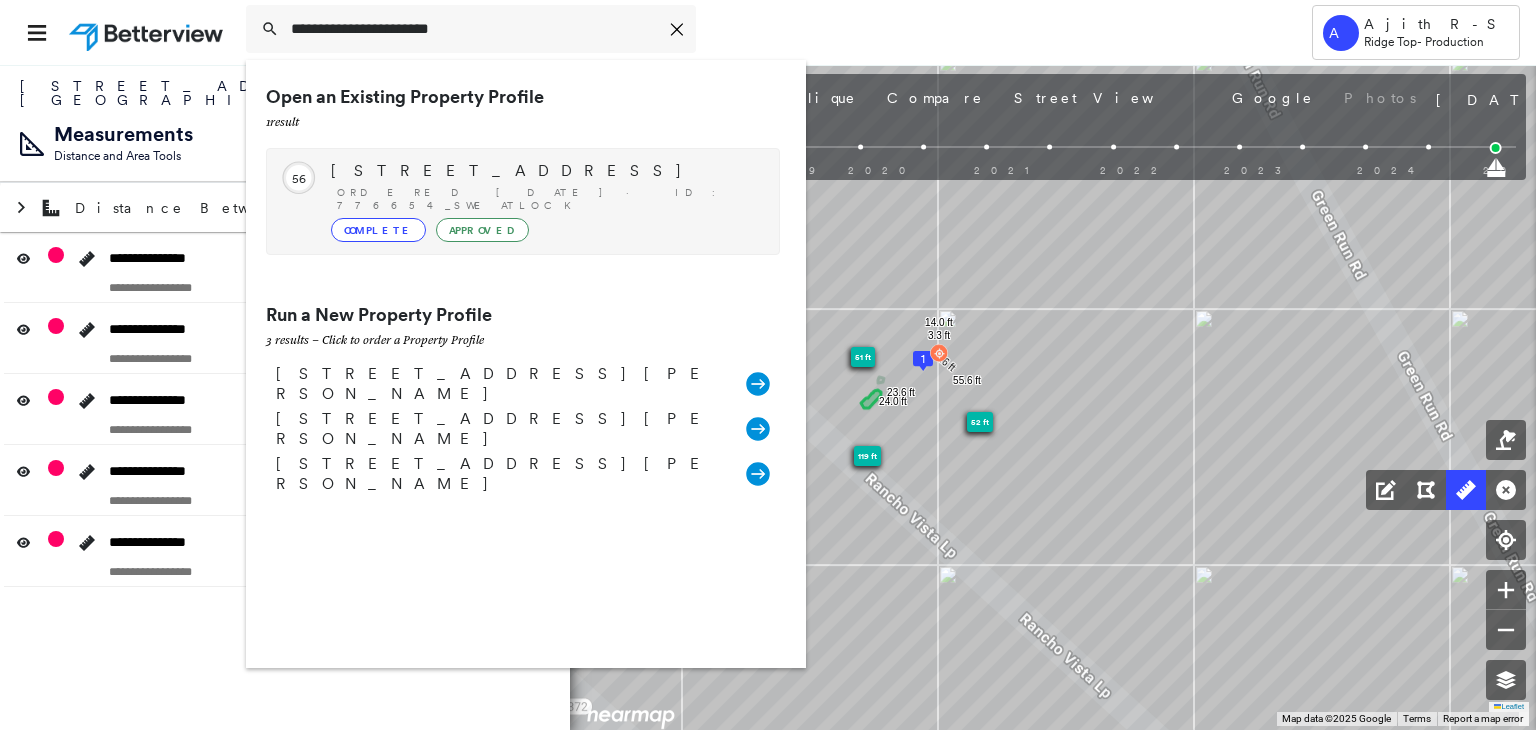 click on "[STREET_ADDRESS] Ordered [DATE] · ID: 776654_Sweatlock Complete Approved" at bounding box center (545, 201) 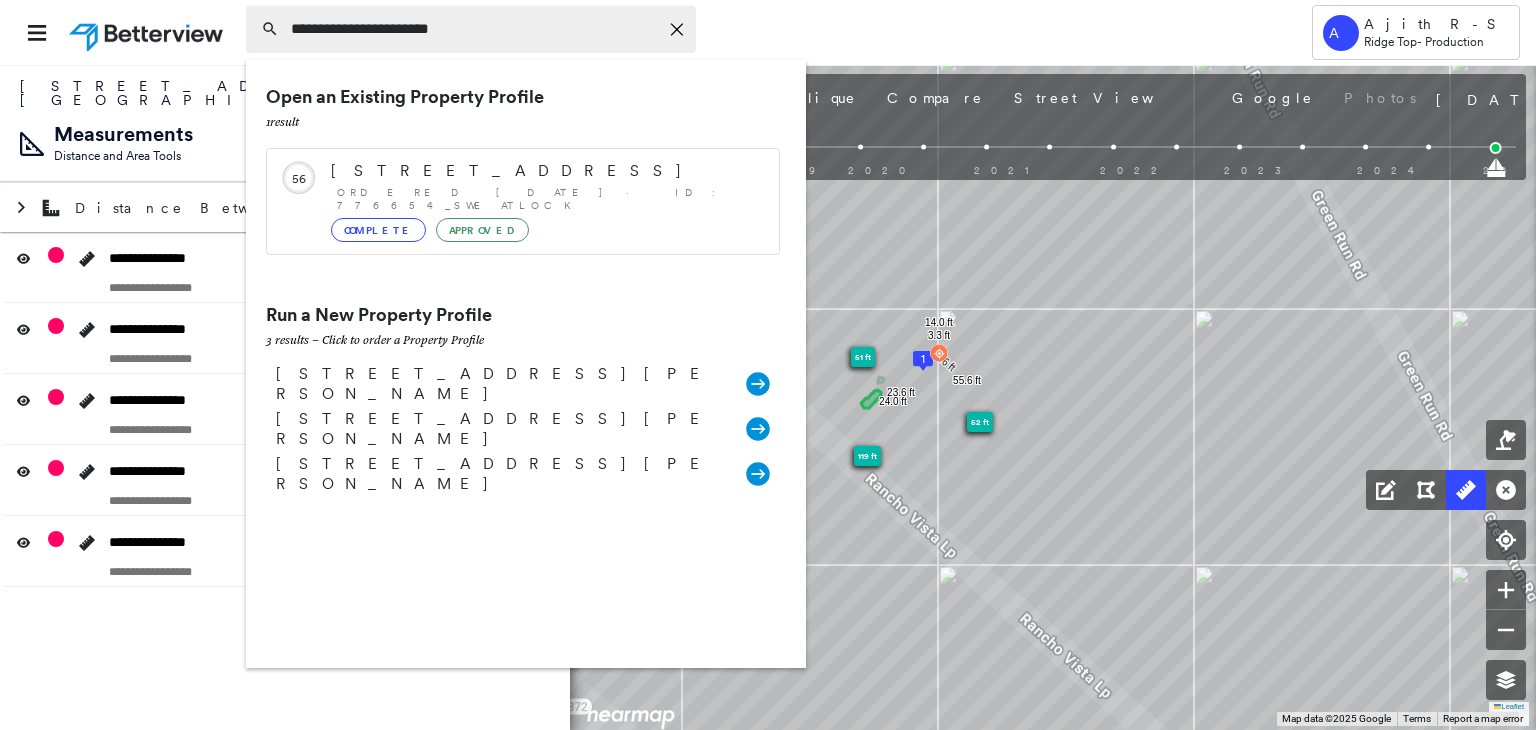 type 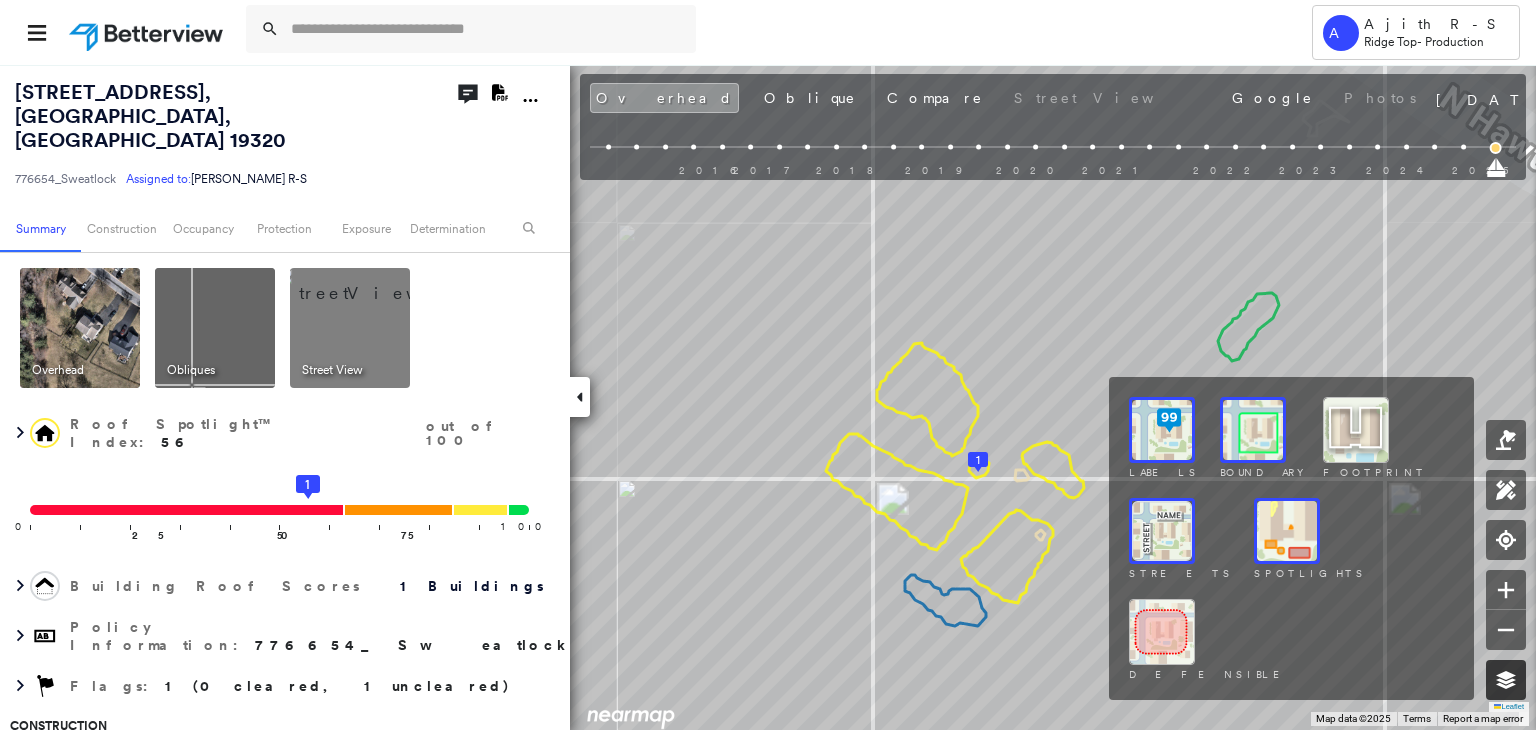 click 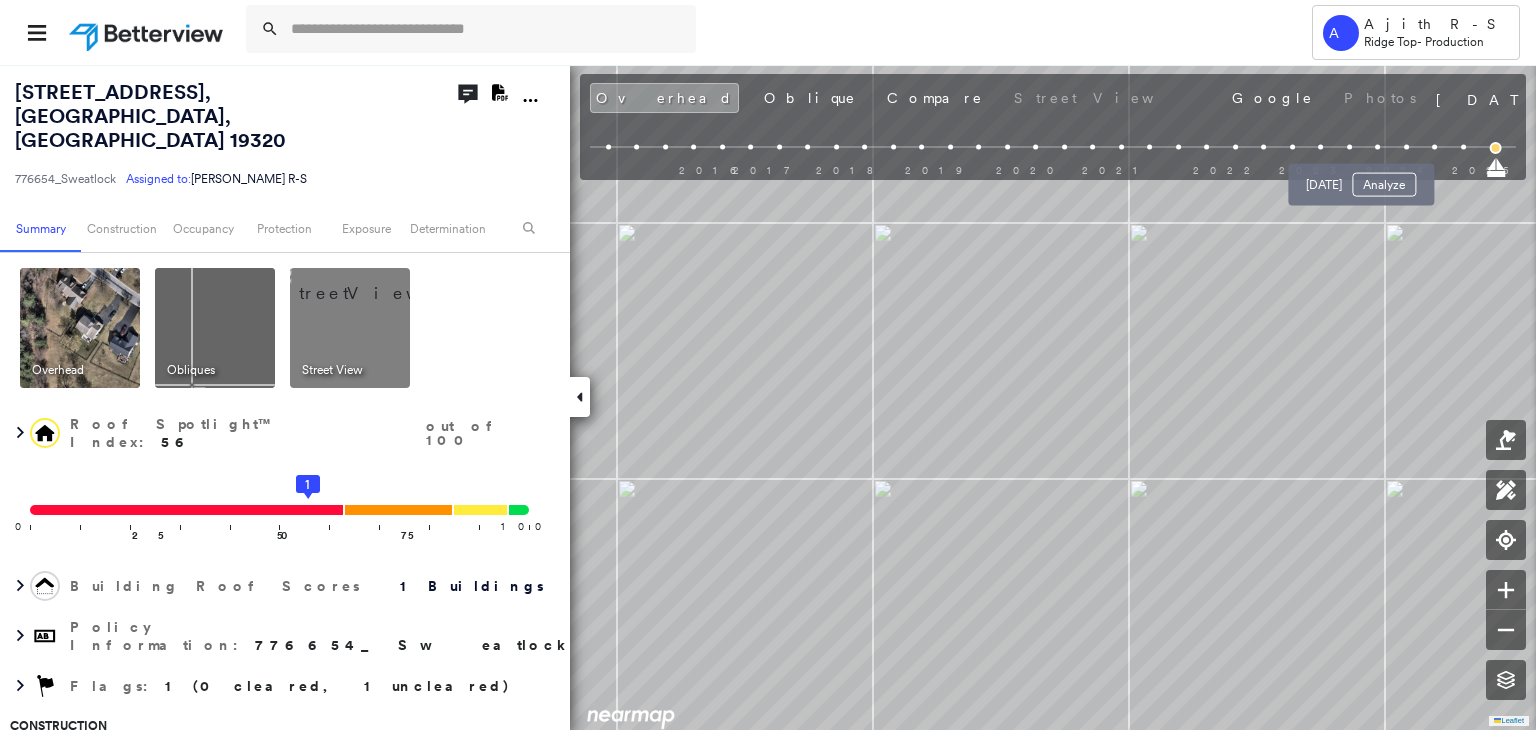 click at bounding box center [1378, 147] 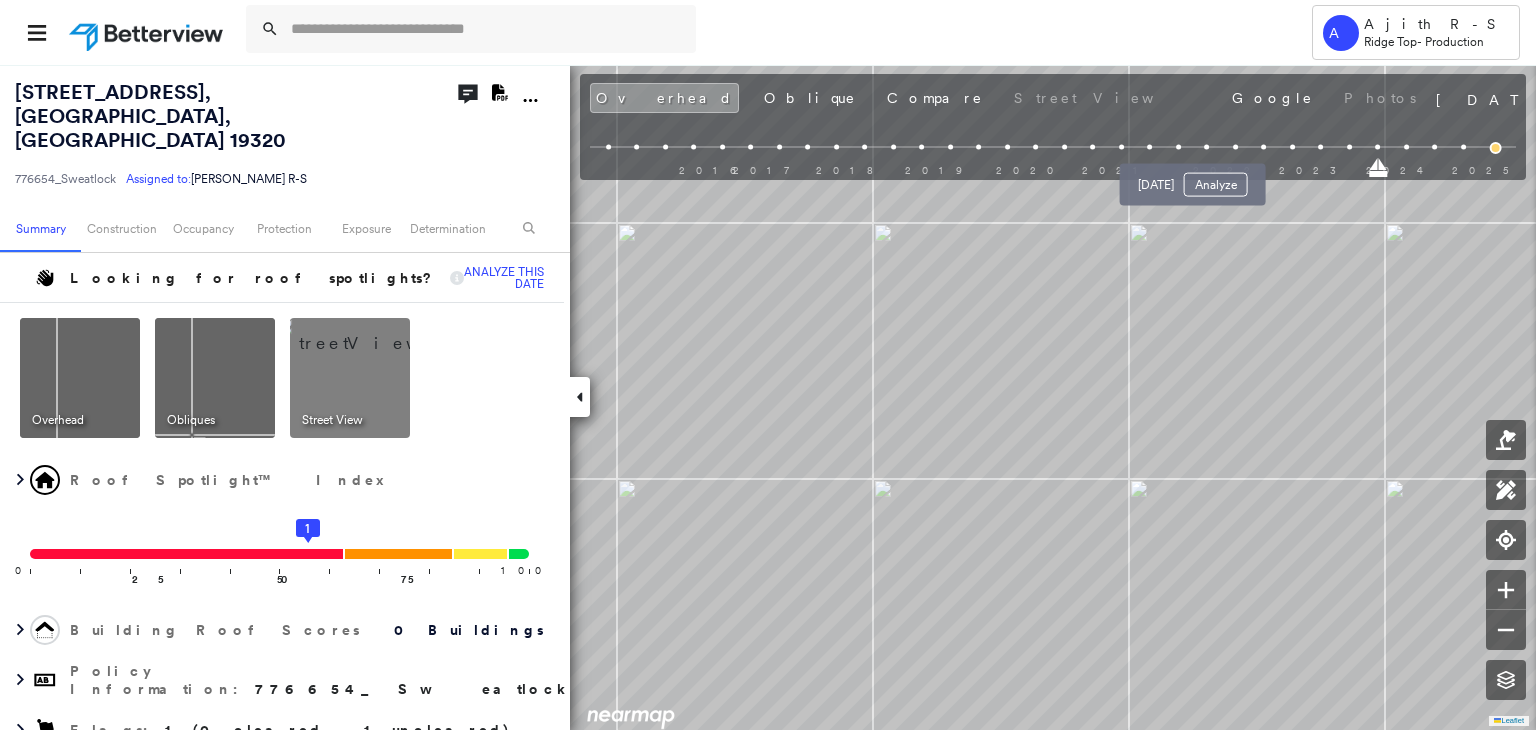 click at bounding box center [1206, 147] 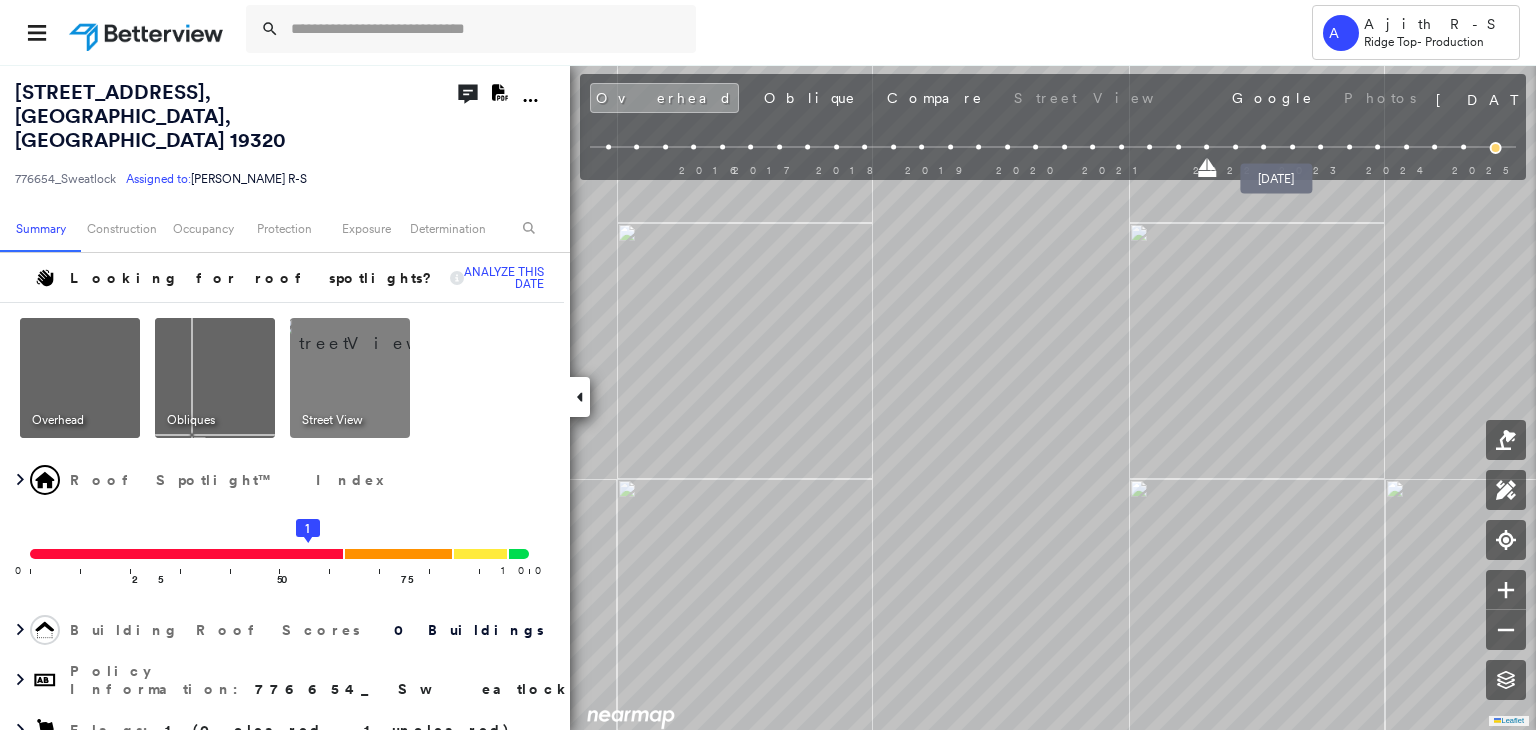 click at bounding box center (1292, 147) 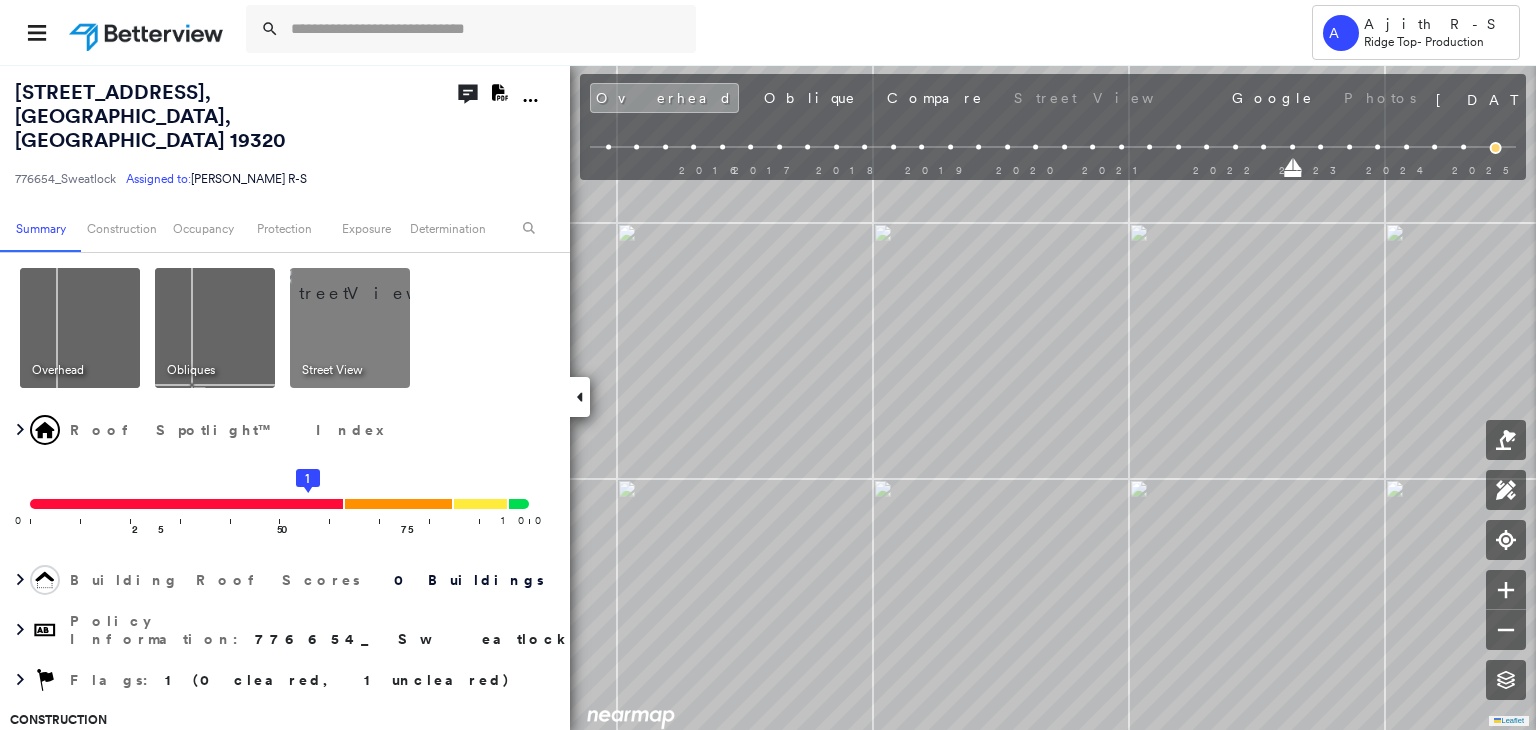 click at bounding box center (1092, 147) 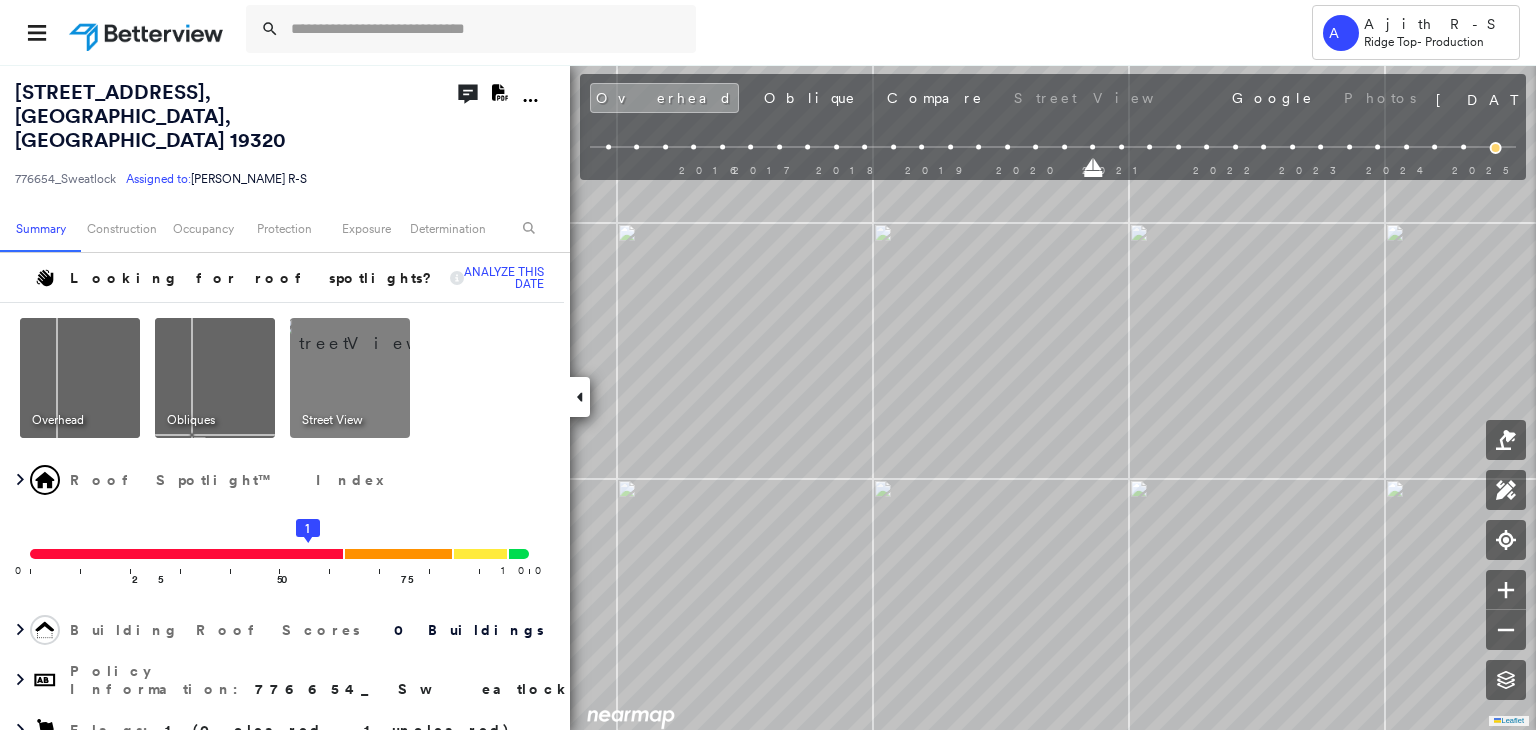 click on "2016 2017 2018 2019 2020 2021 2022 2023 2024 2025" at bounding box center (1053, 150) 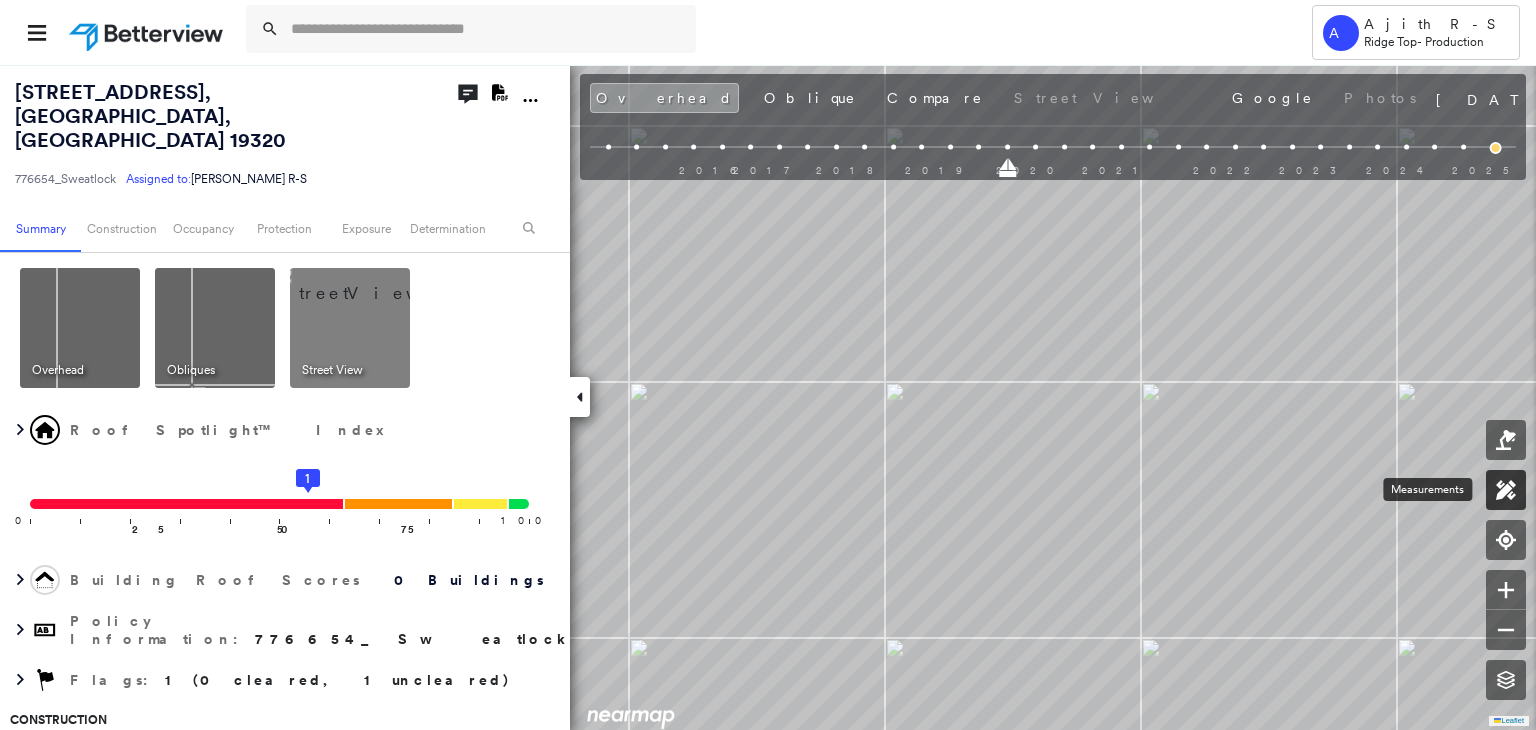 click 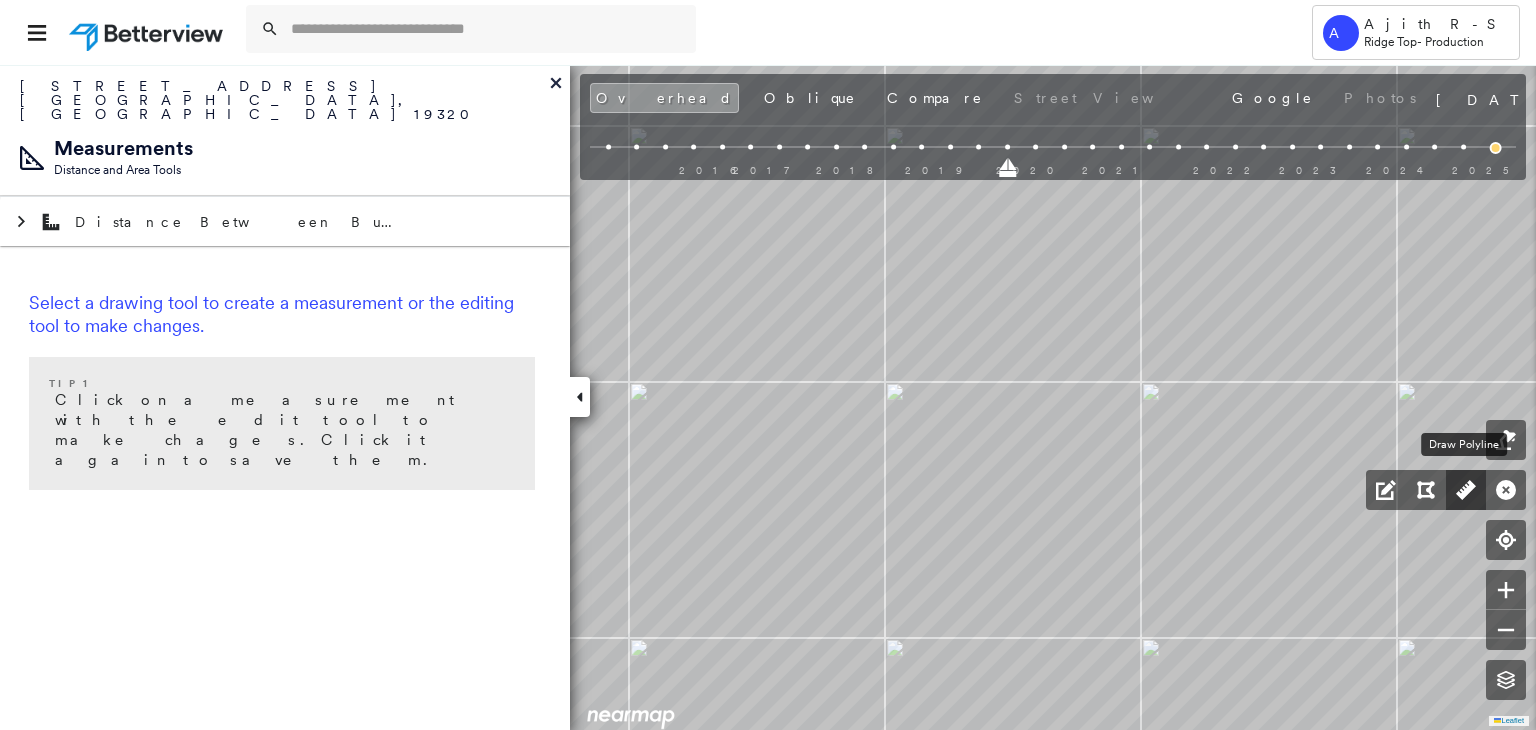 click at bounding box center (1466, 490) 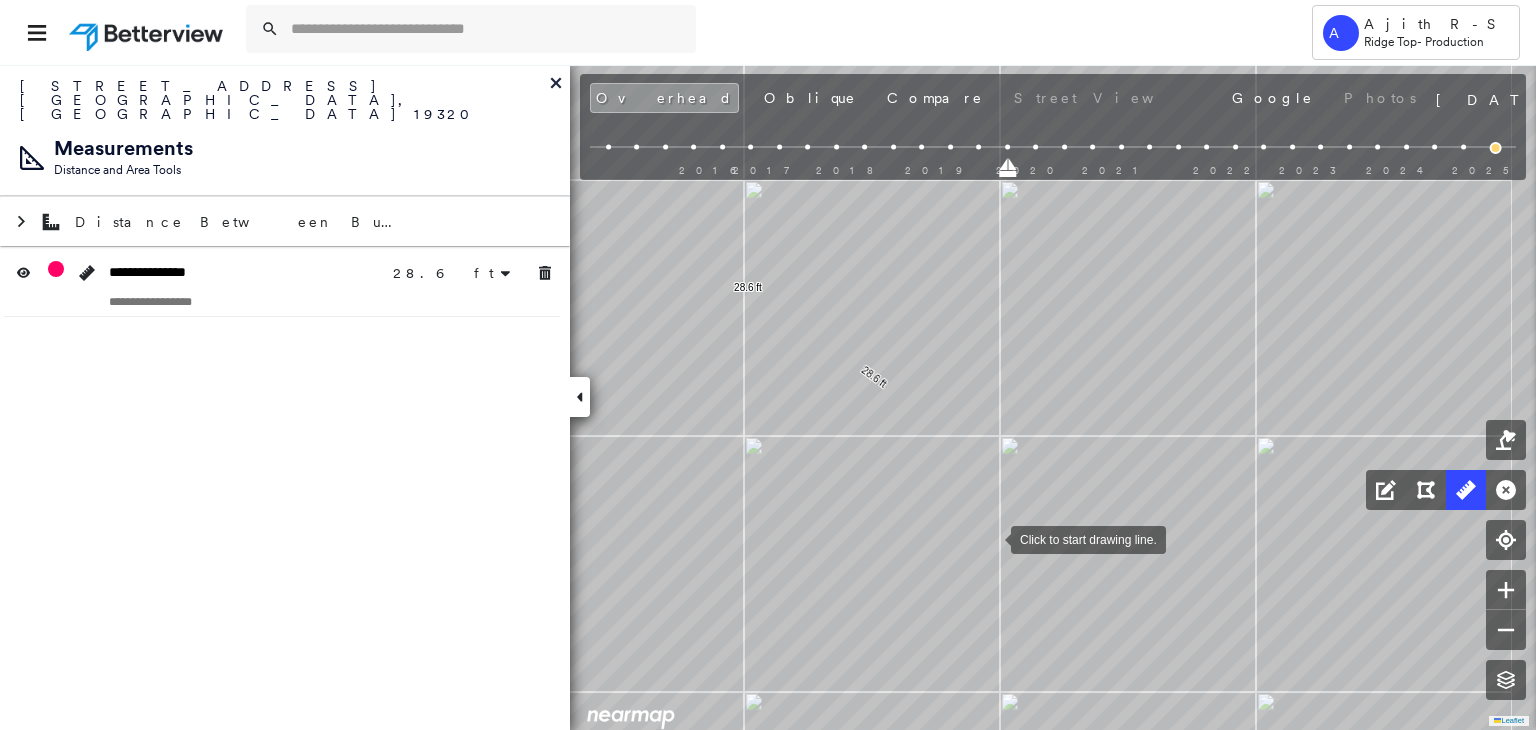 drag, startPoint x: 1032, startPoint y: 469, endPoint x: 992, endPoint y: 541, distance: 82.36504 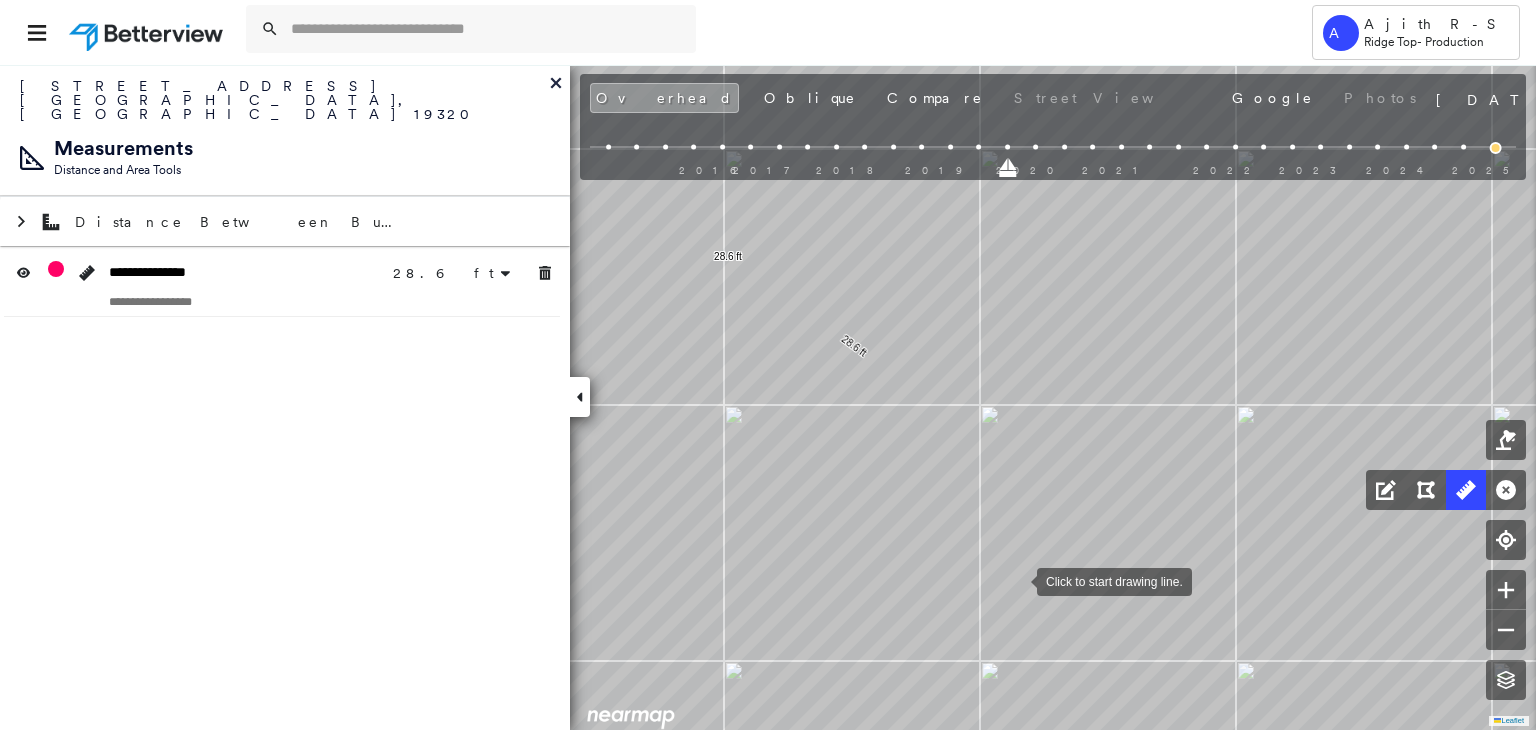 drag, startPoint x: 1030, startPoint y: 625, endPoint x: 1012, endPoint y: 550, distance: 77.12976 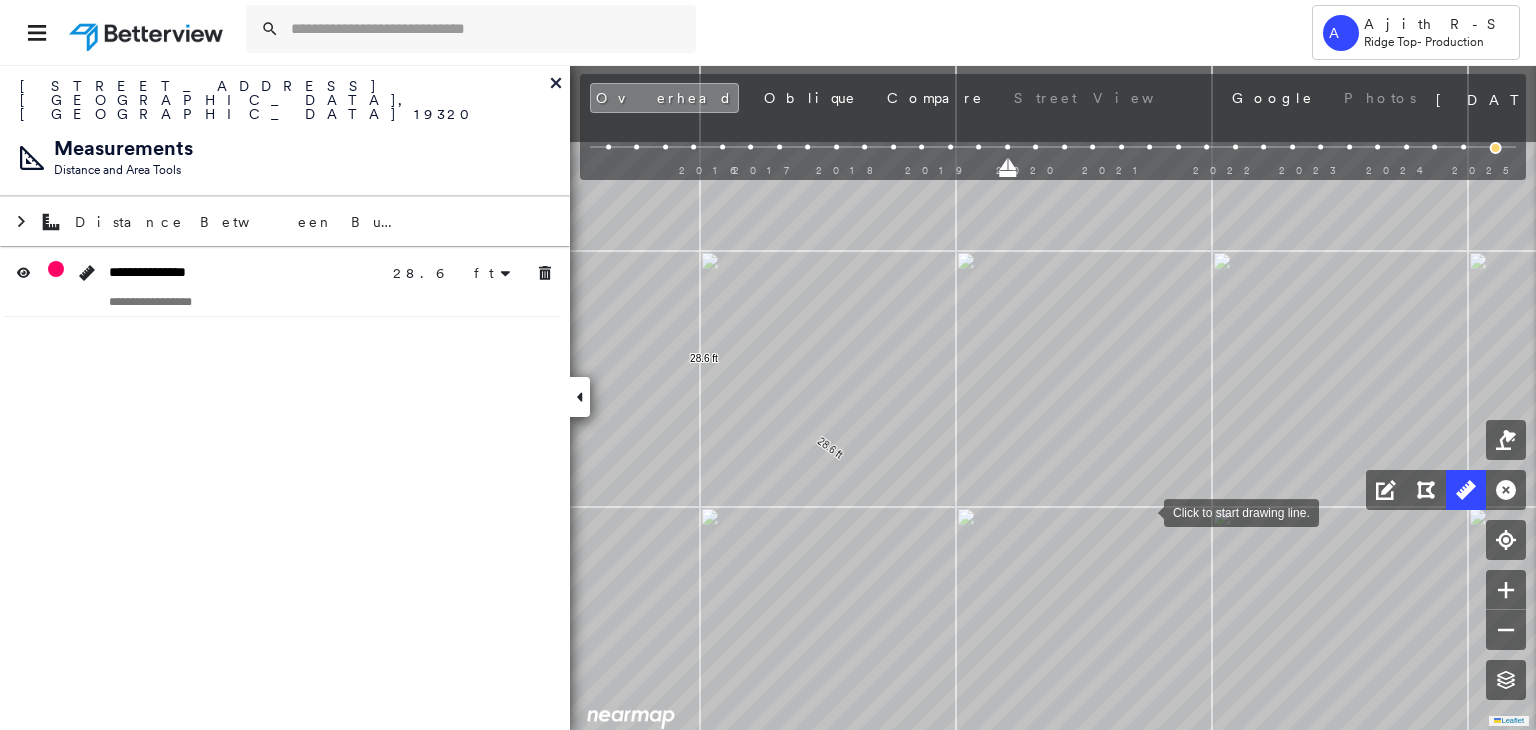 drag, startPoint x: 1152, startPoint y: 403, endPoint x: 1143, endPoint y: 510, distance: 107.37784 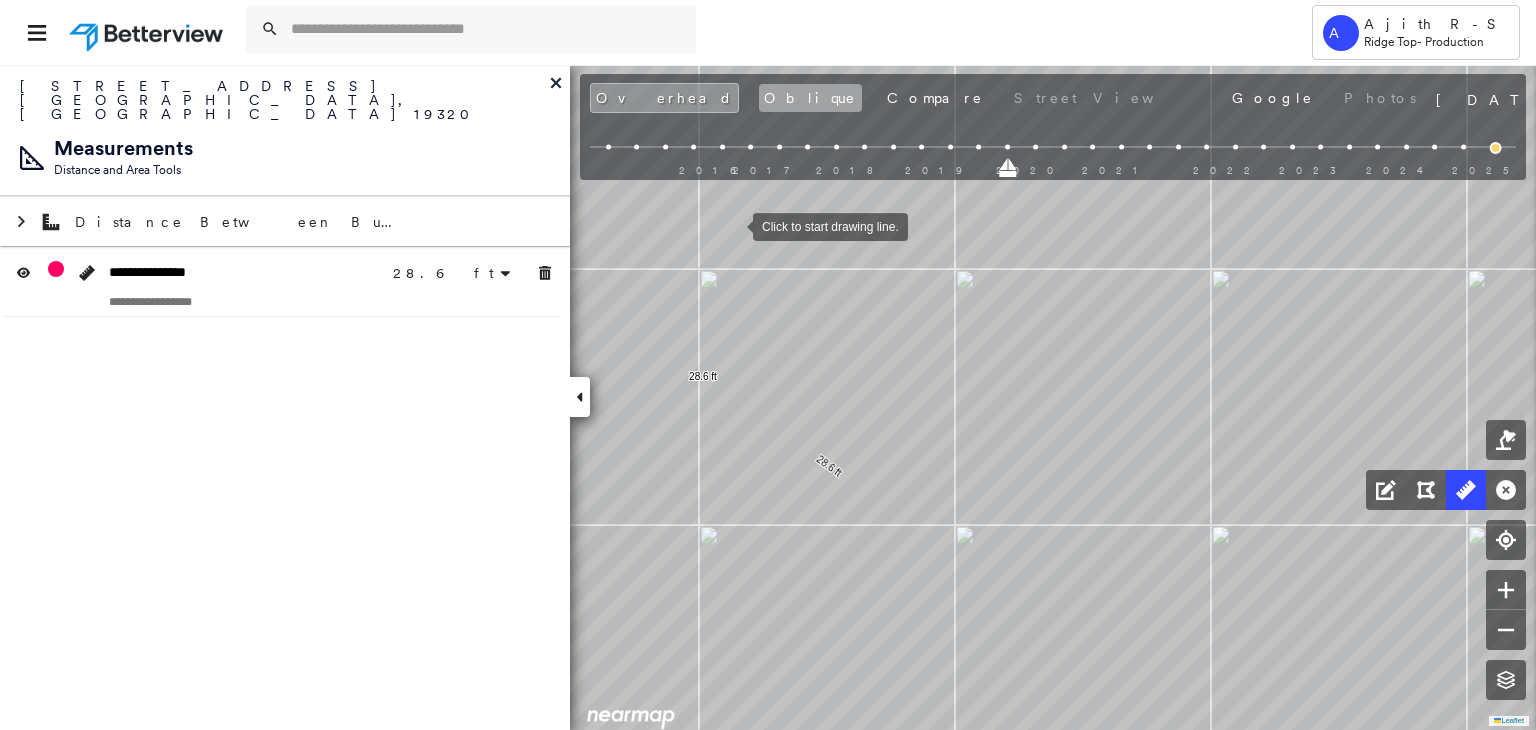click on "Oblique" at bounding box center (810, 98) 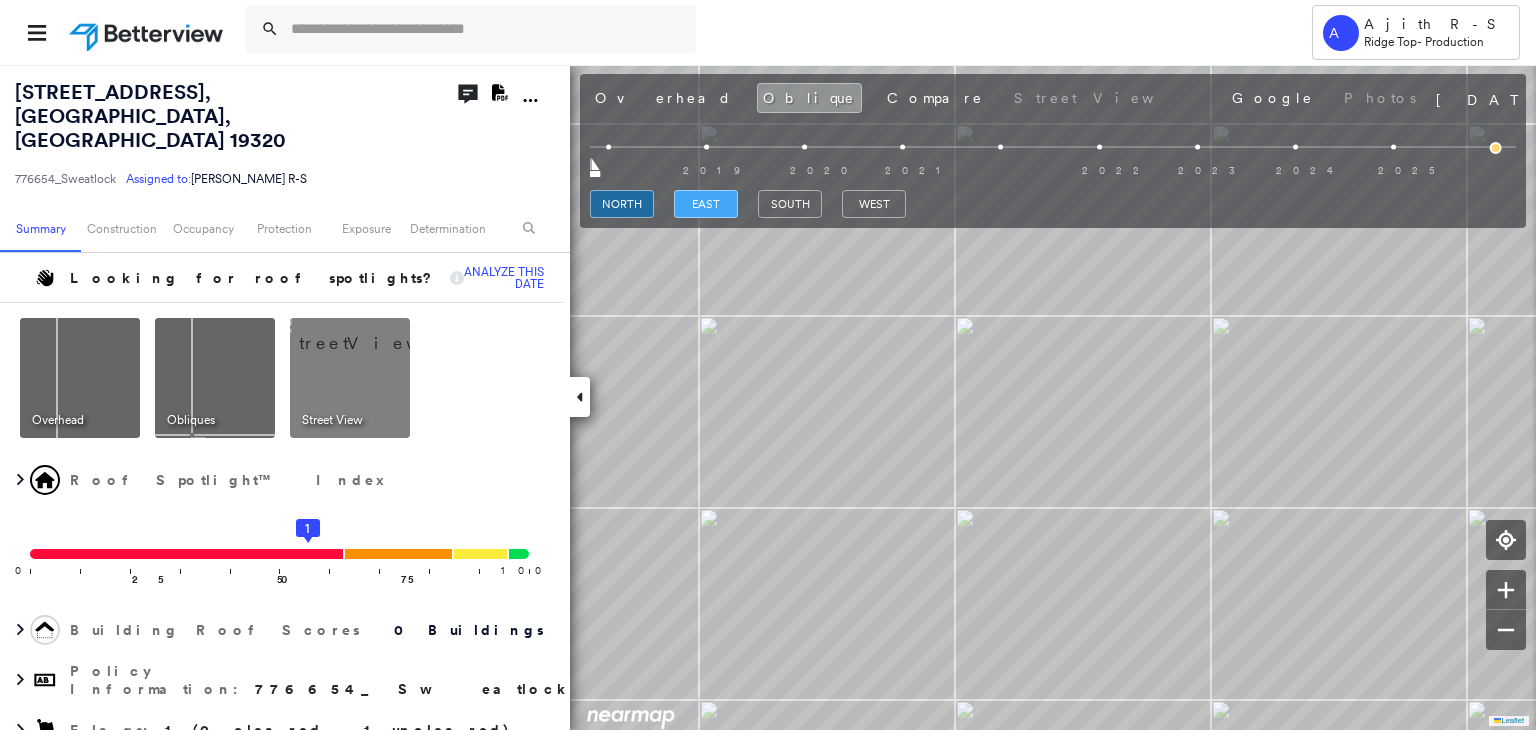 click on "east" at bounding box center [706, 204] 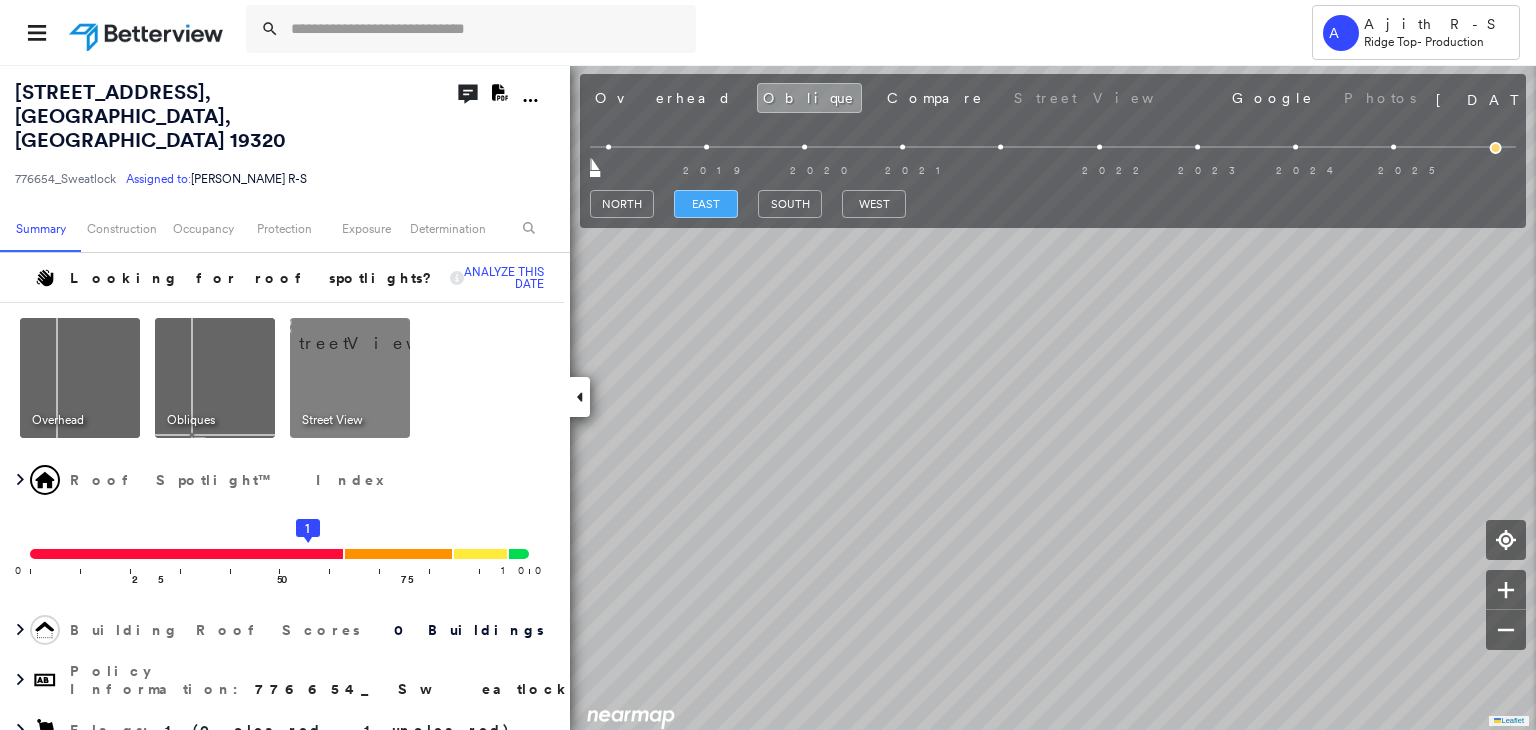 click on "east" at bounding box center [706, 204] 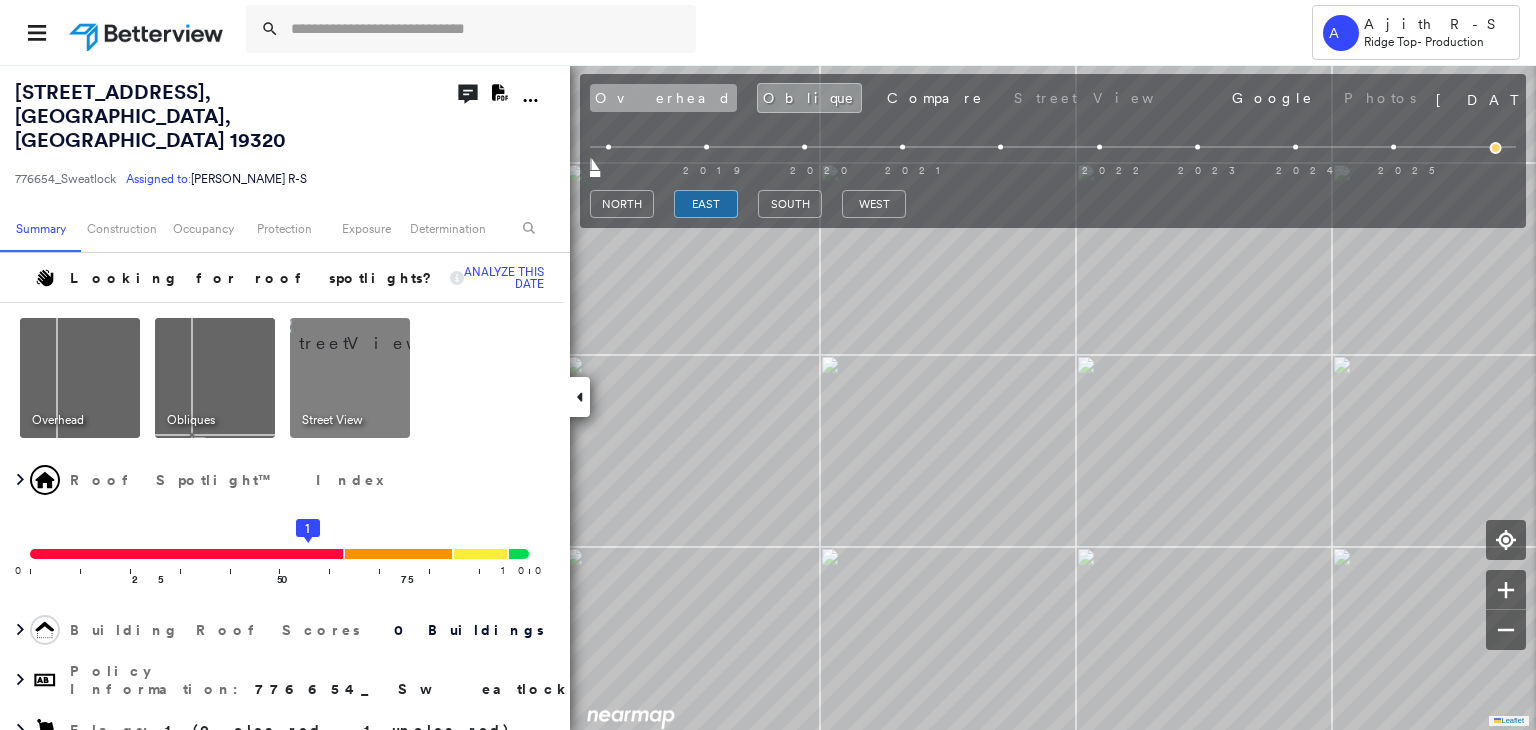 click on "Overhead" at bounding box center [663, 98] 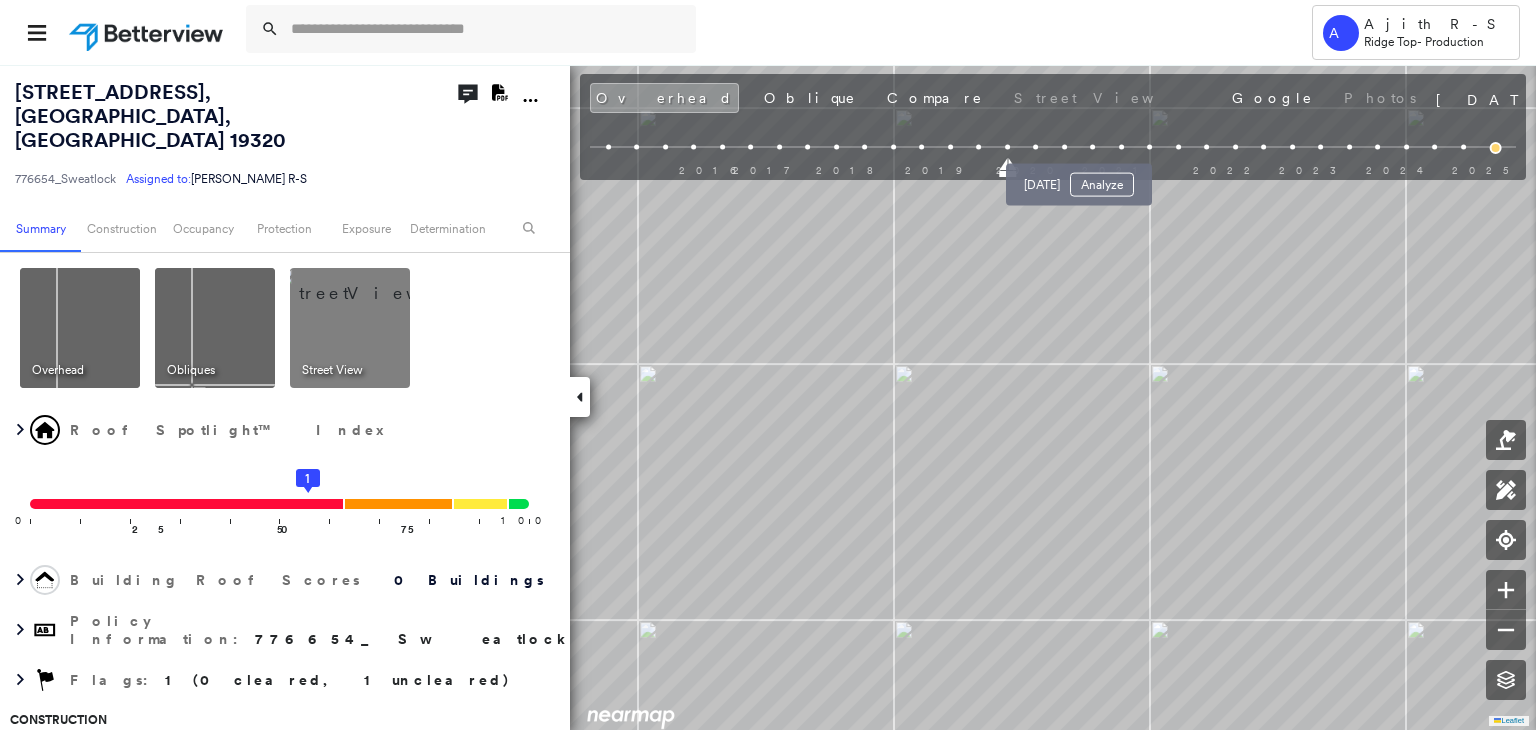click at bounding box center (1092, 147) 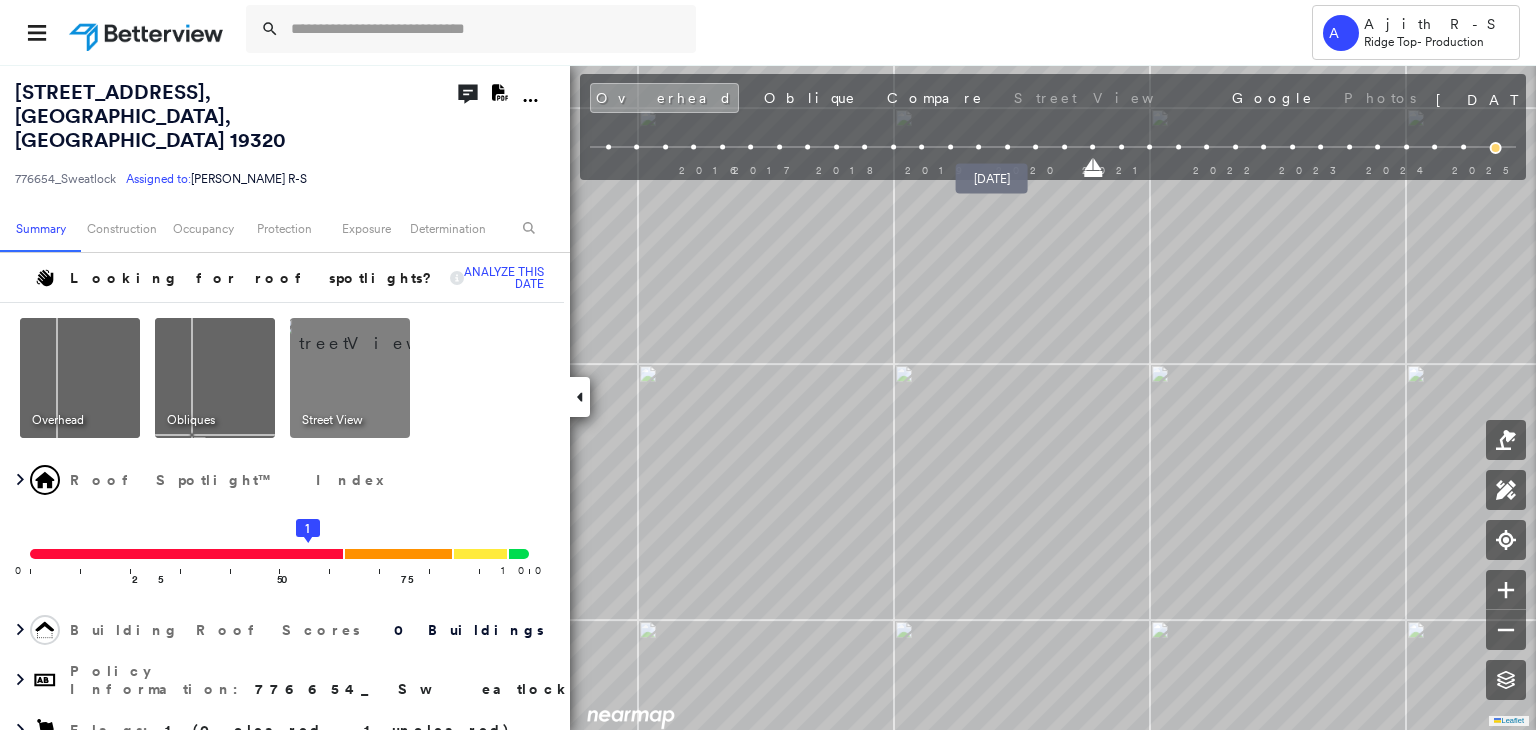 click at bounding box center [1007, 147] 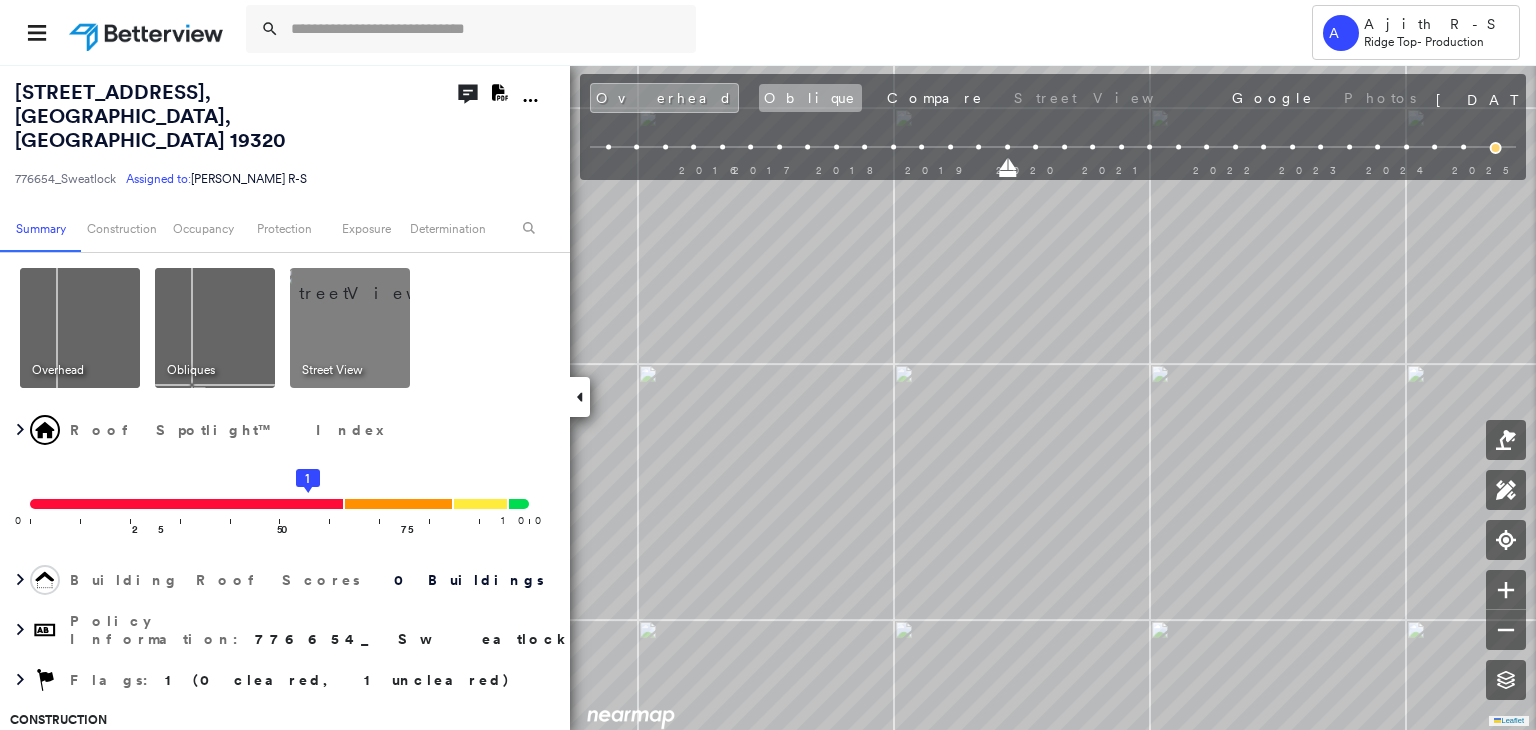 click on "Oblique" at bounding box center (810, 98) 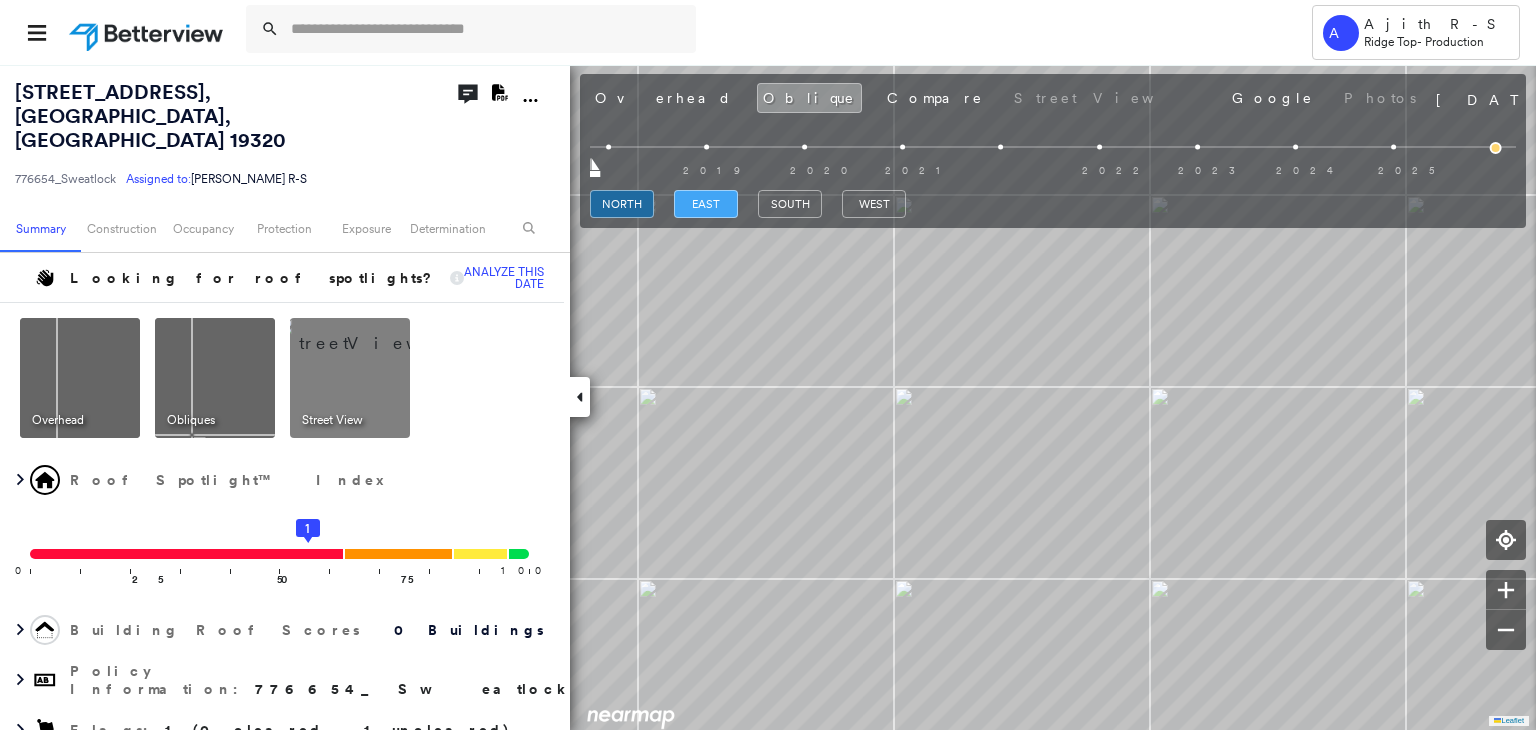 click on "east" at bounding box center (706, 204) 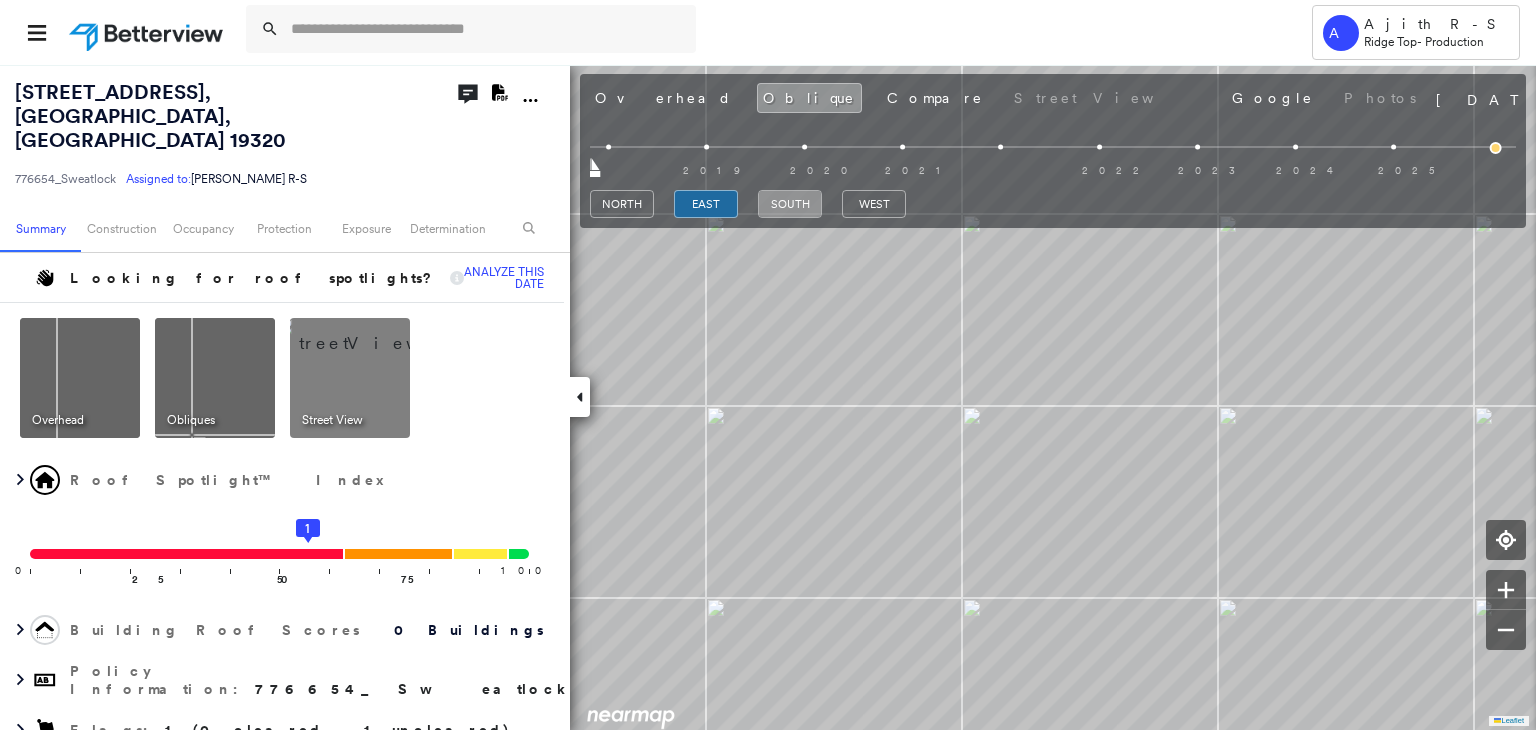 click on "south" at bounding box center (790, 204) 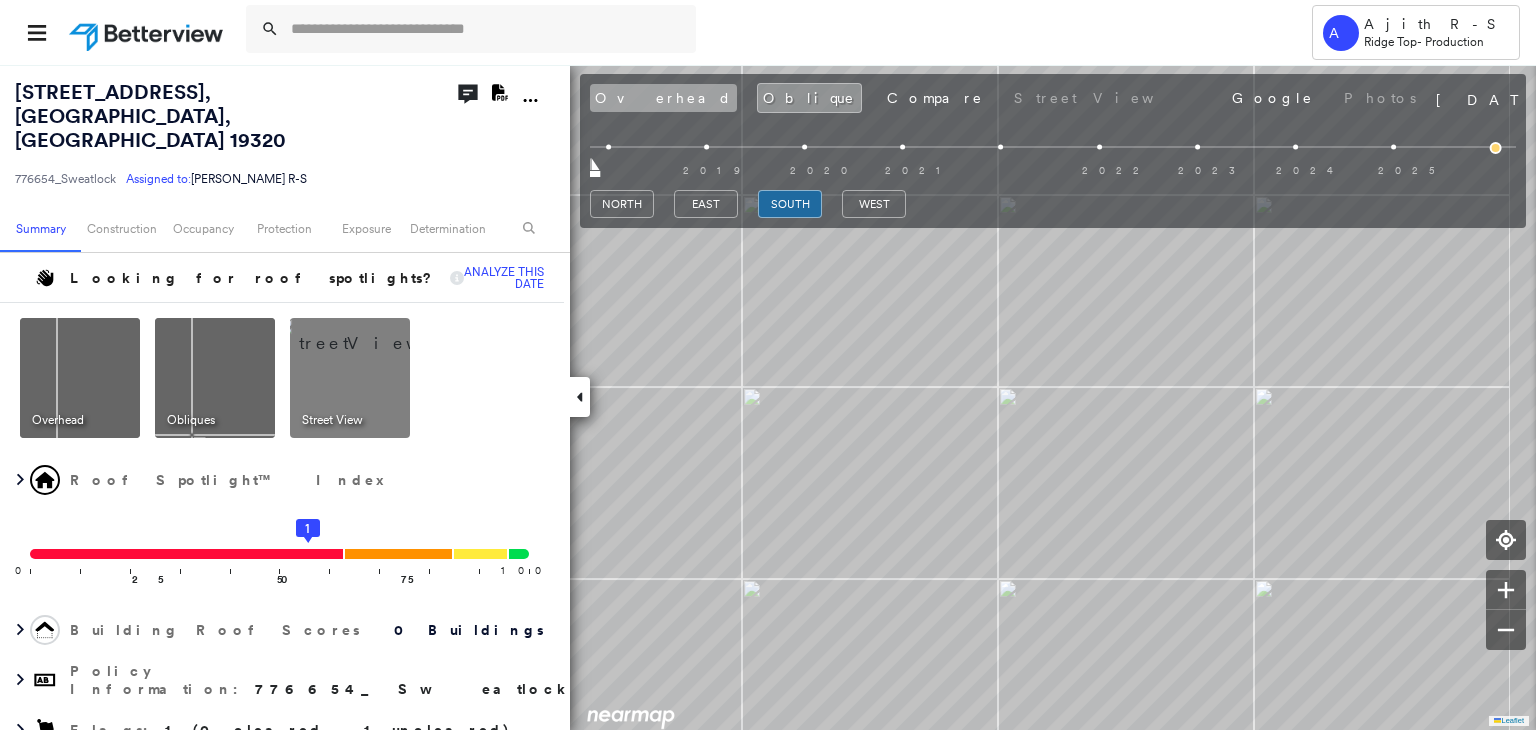 click on "Overhead" at bounding box center [663, 98] 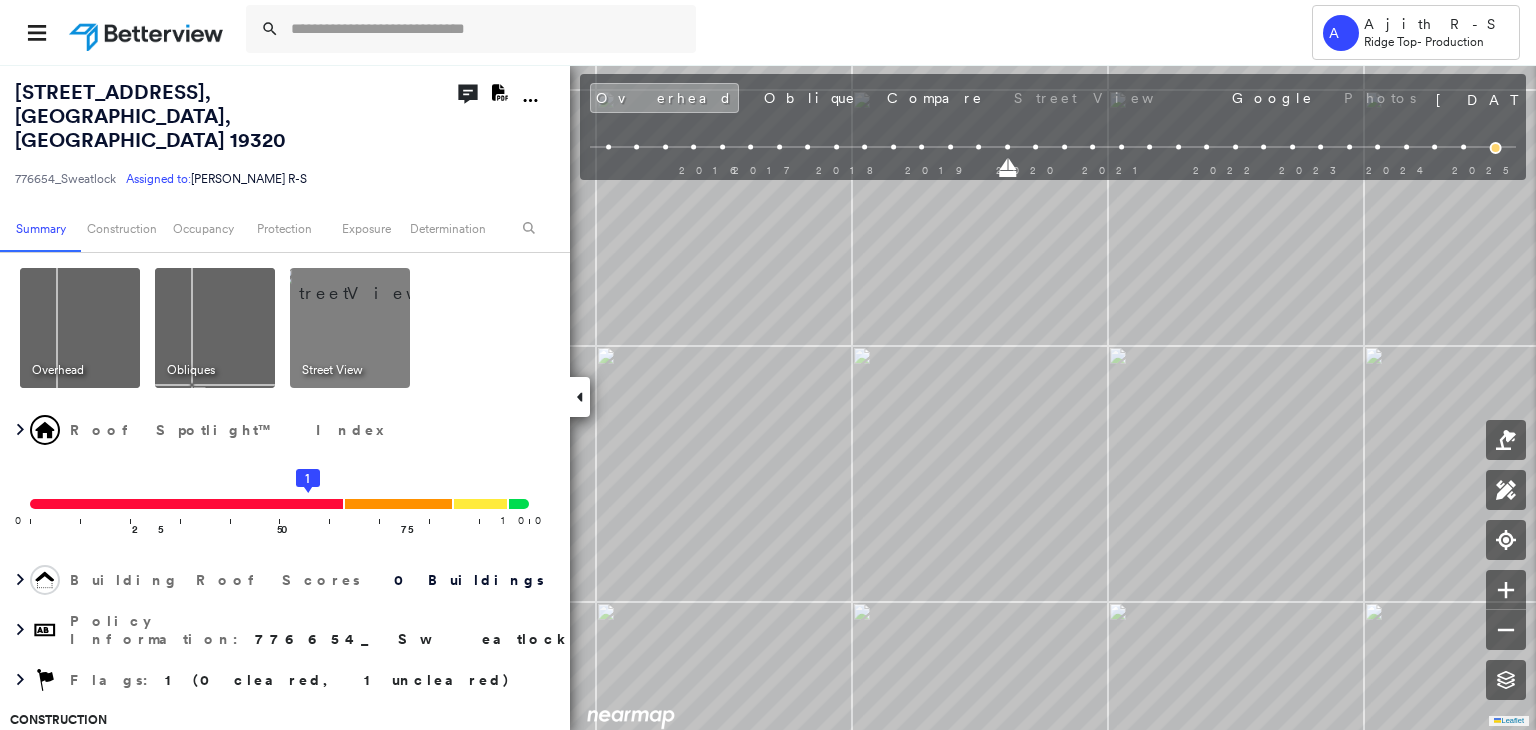 click at bounding box center [1496, 148] 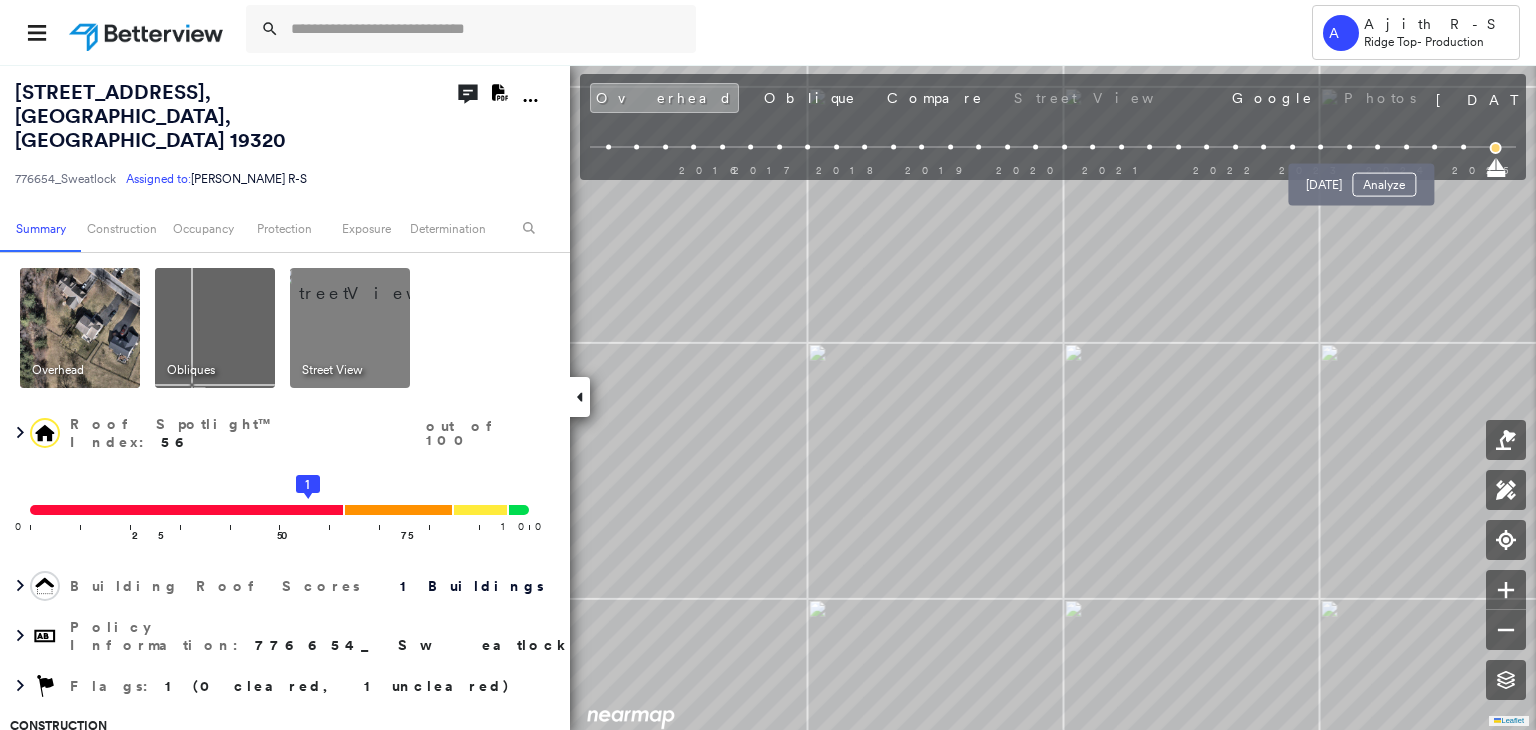 click at bounding box center (1378, 147) 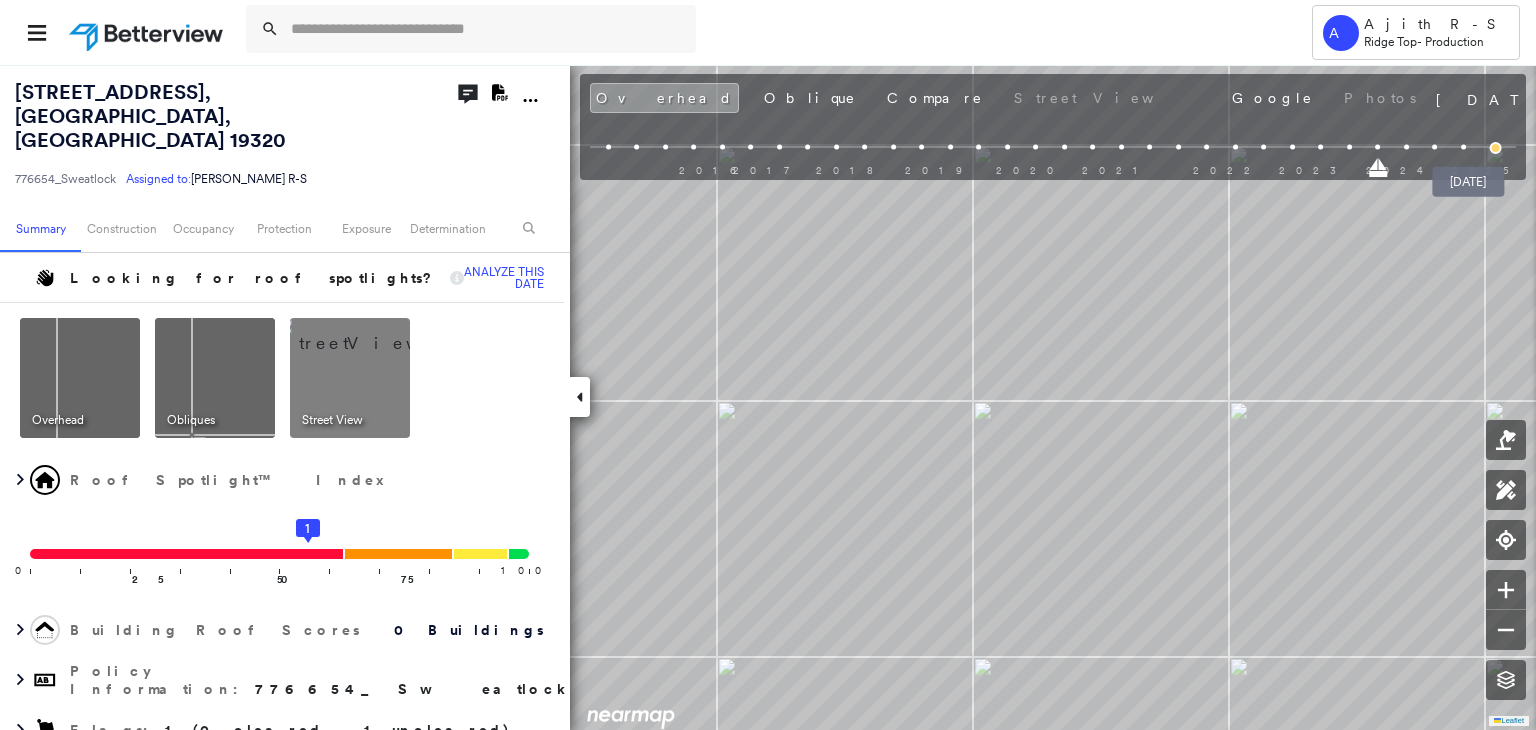 click at bounding box center [1496, 148] 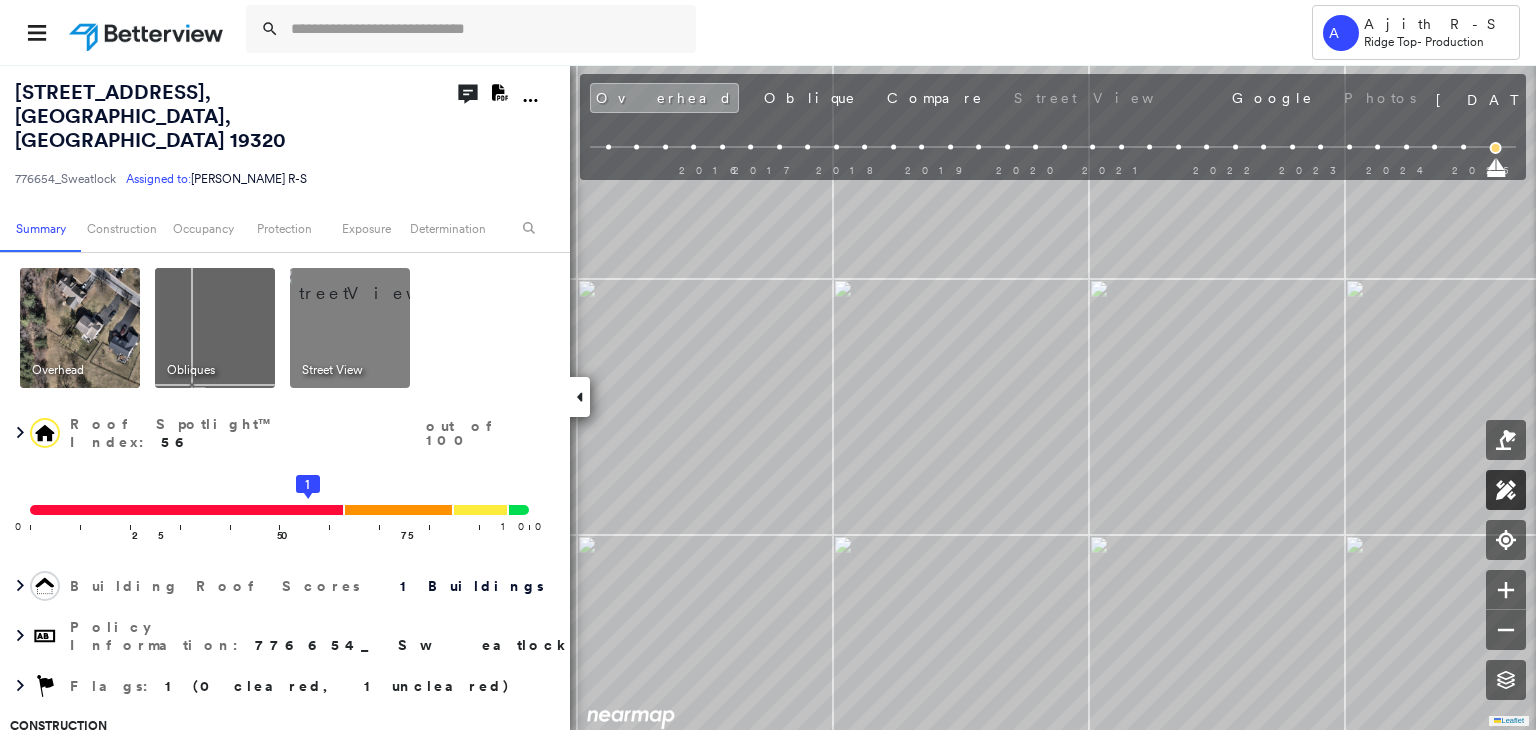 click 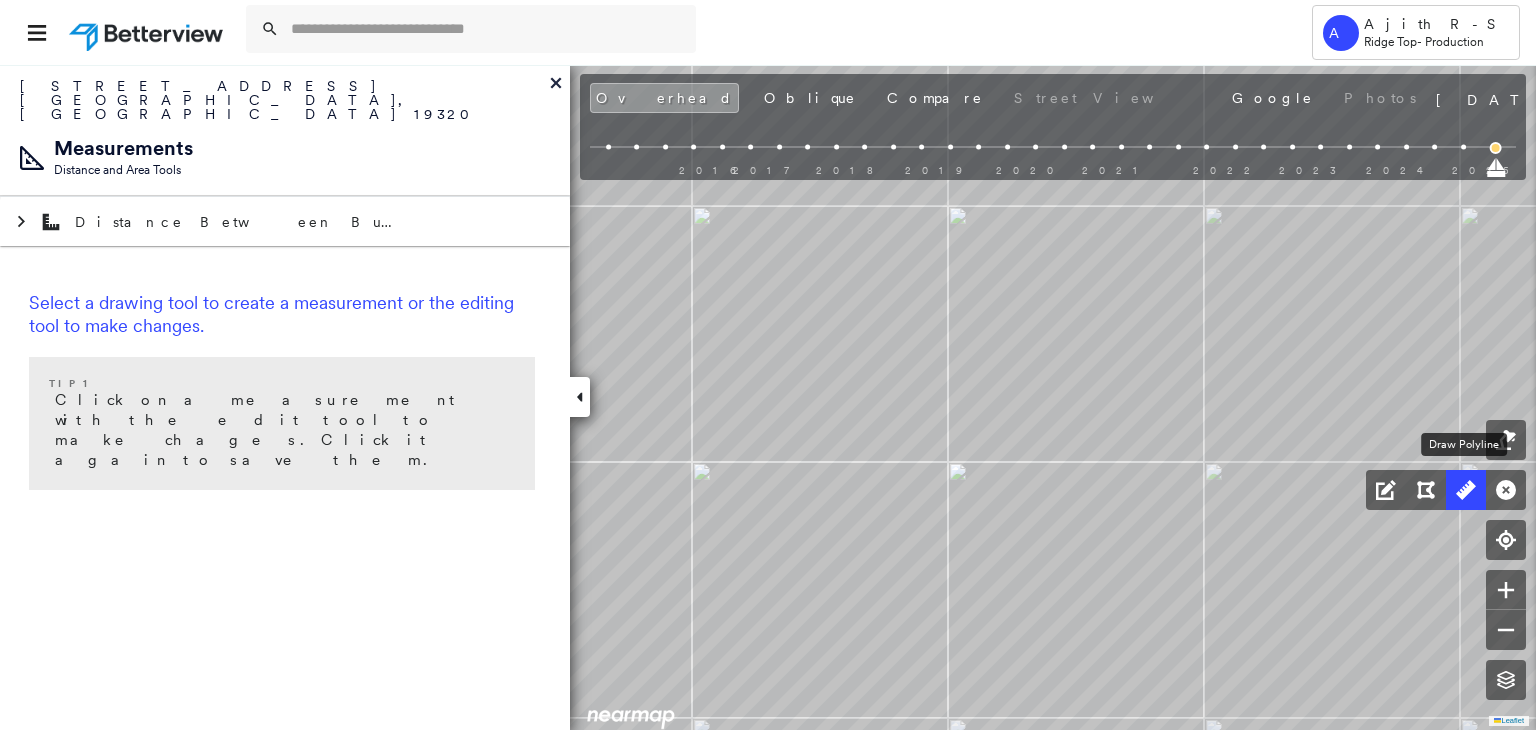 click 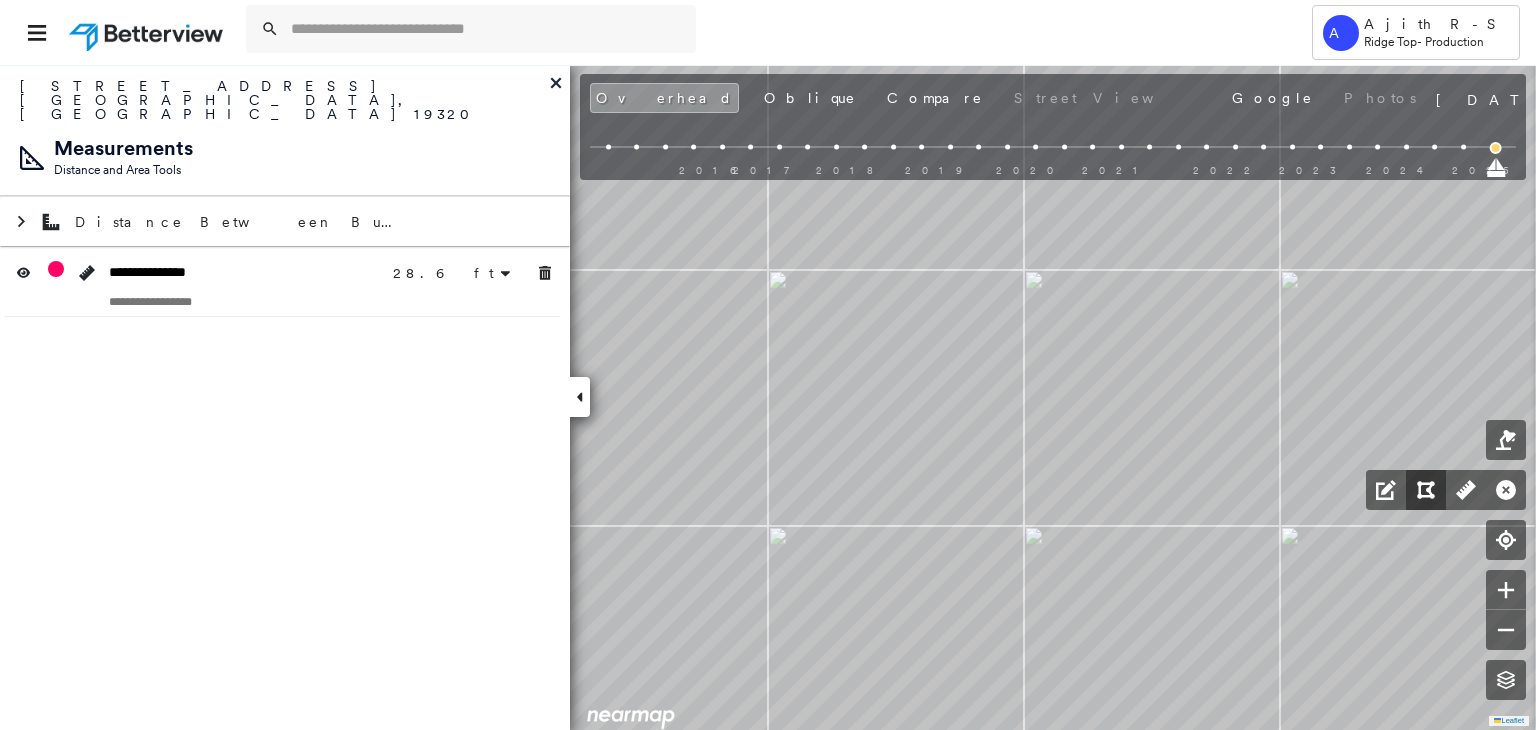 click at bounding box center [1426, 490] 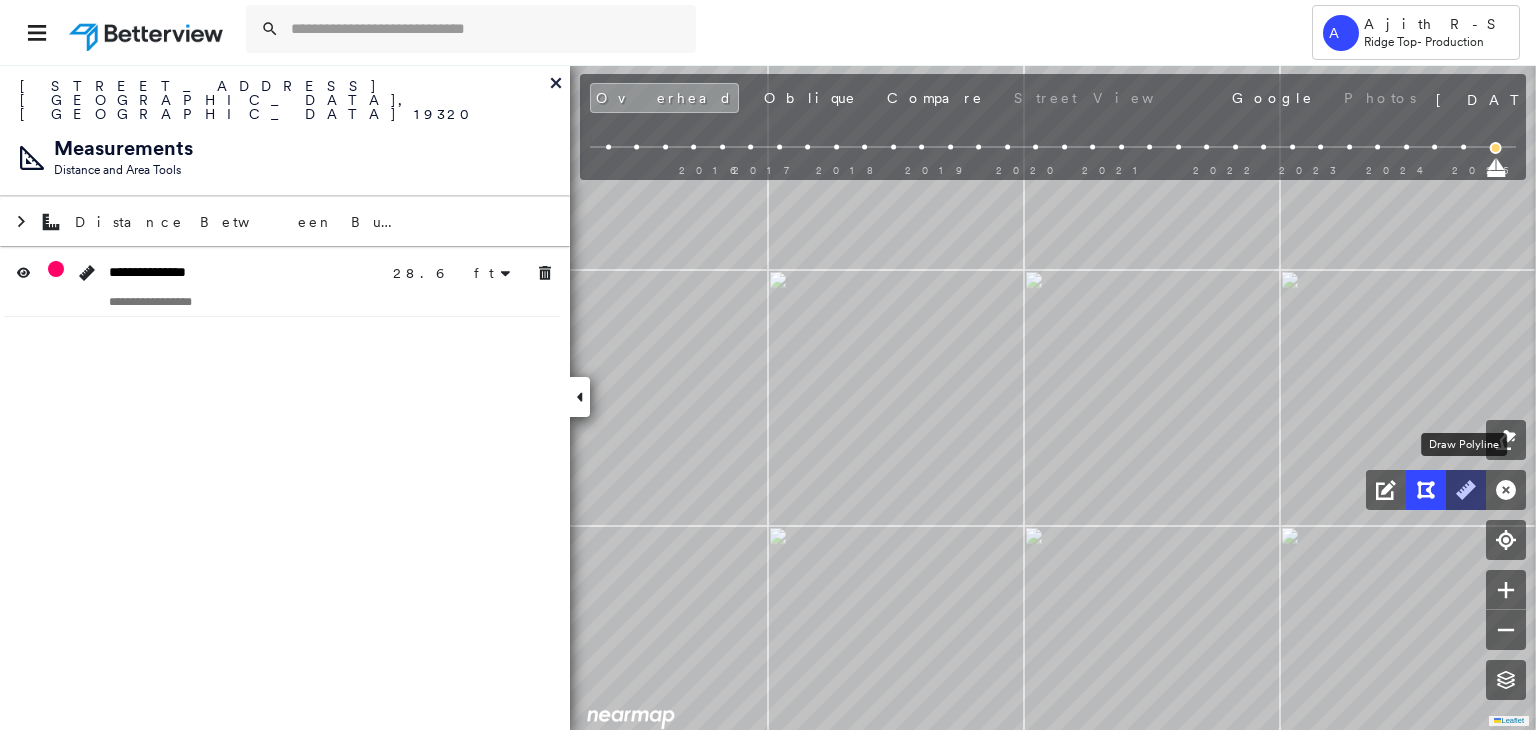 click at bounding box center (1466, 490) 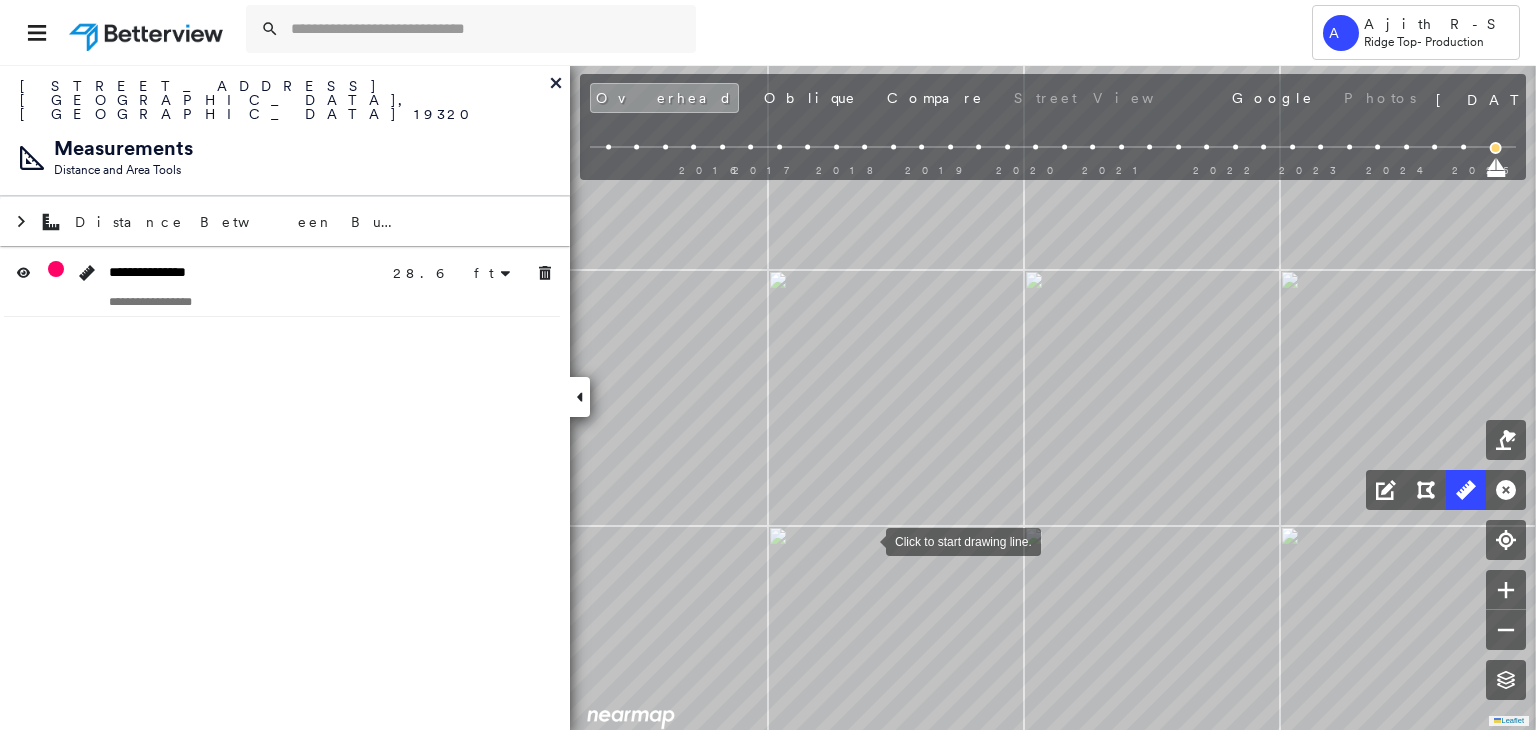 click at bounding box center (866, 540) 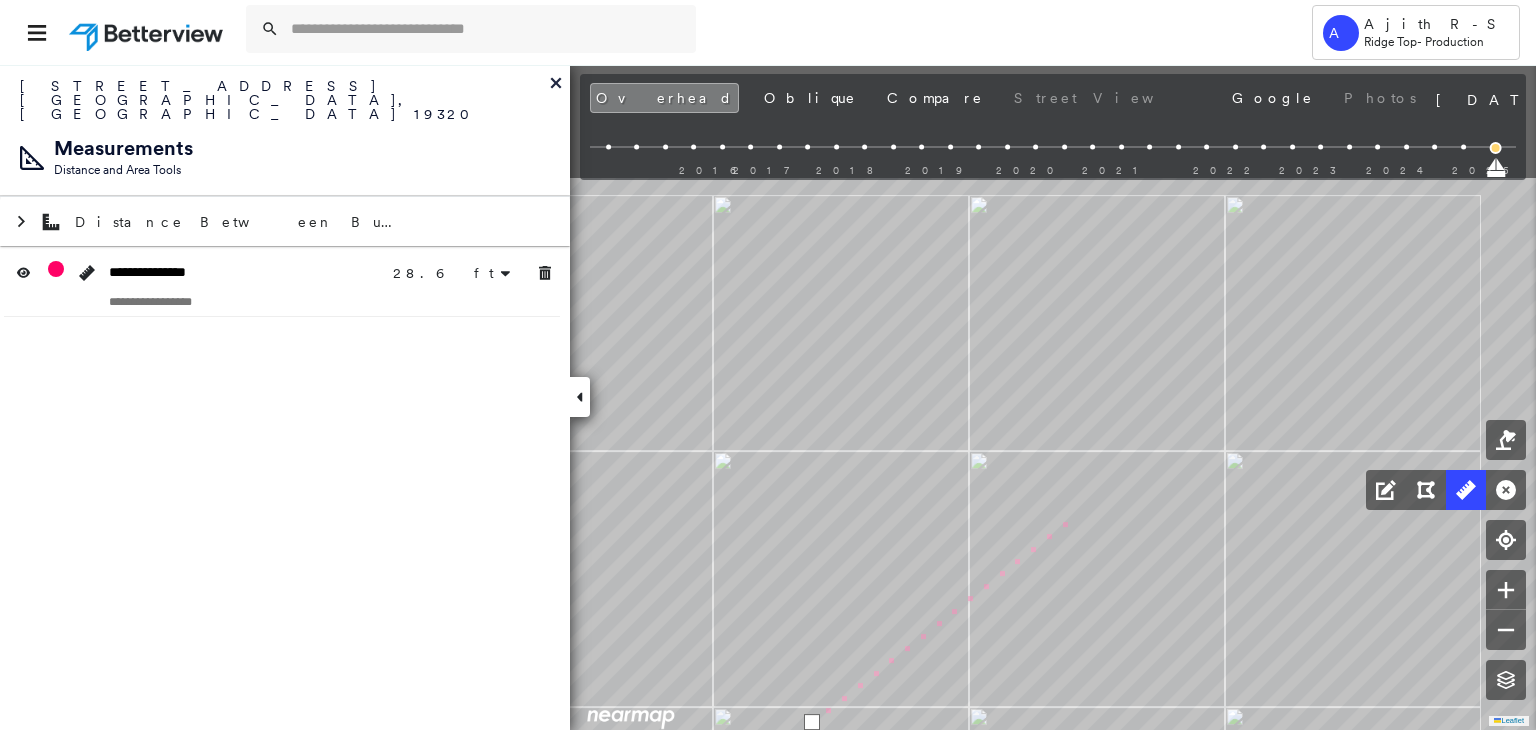 click on "28.6 ft 28.6 ft 2 m Click to continue drawing line." at bounding box center [-46, 137] 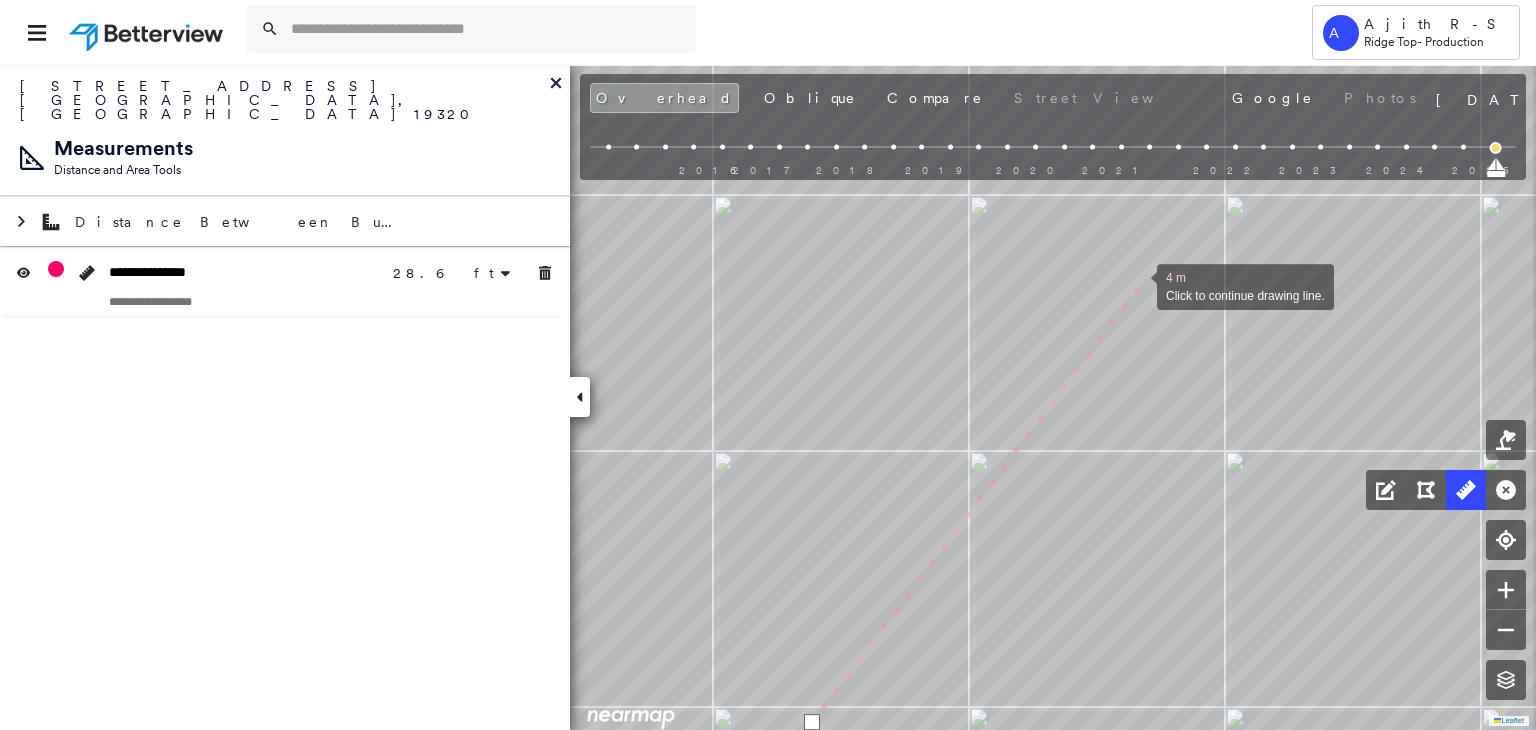 click at bounding box center [1137, 285] 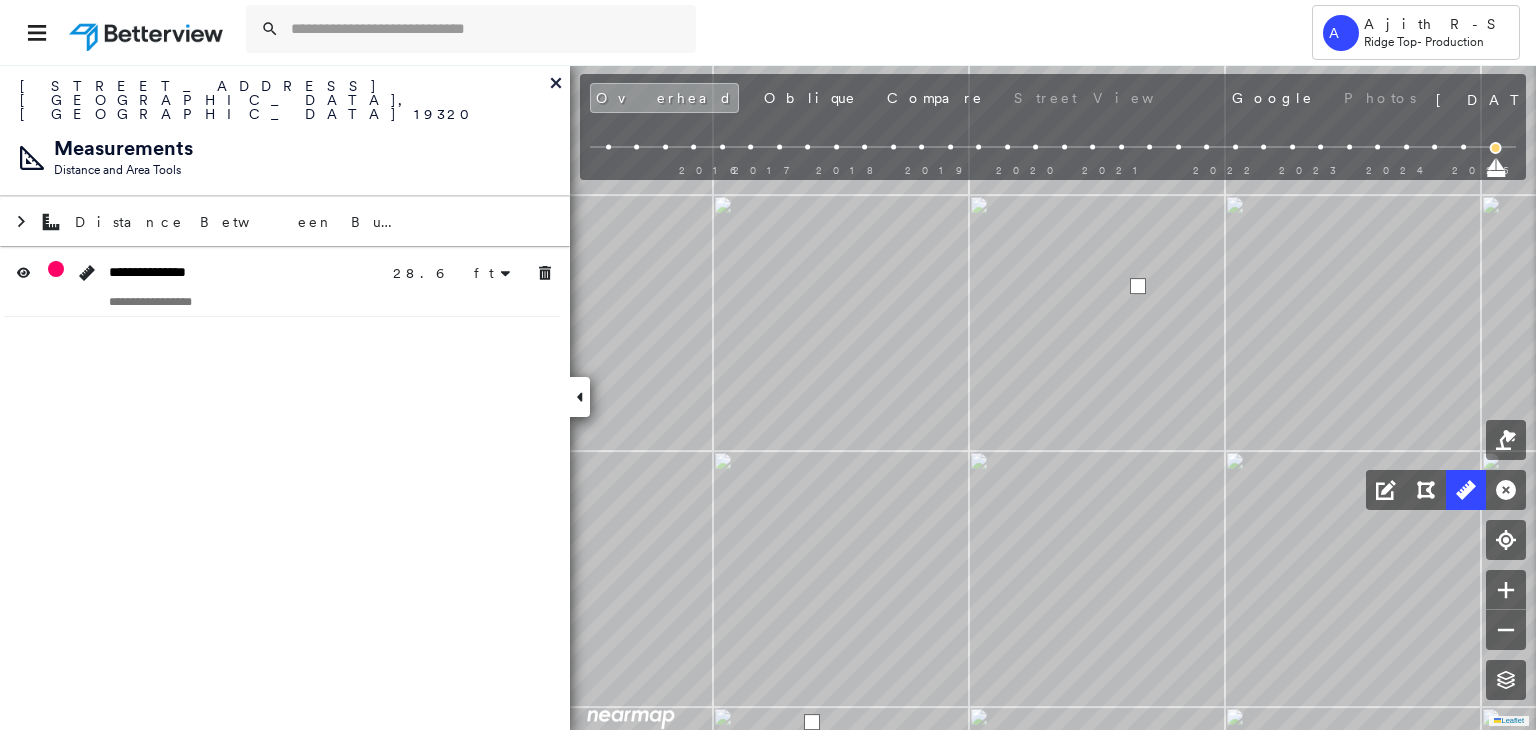 click at bounding box center [1138, 286] 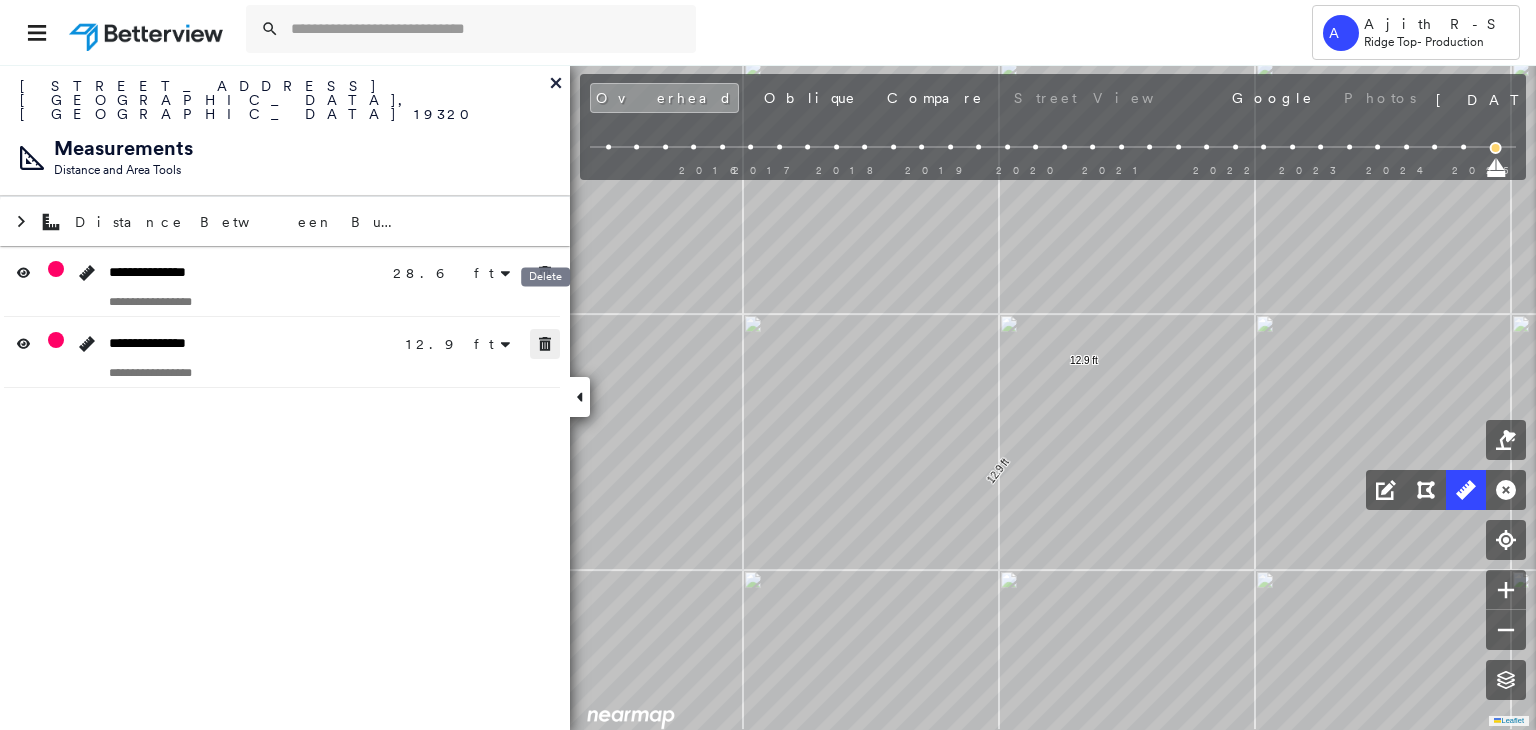 drag, startPoint x: 548, startPoint y: 313, endPoint x: 540, endPoint y: 231, distance: 82.38932 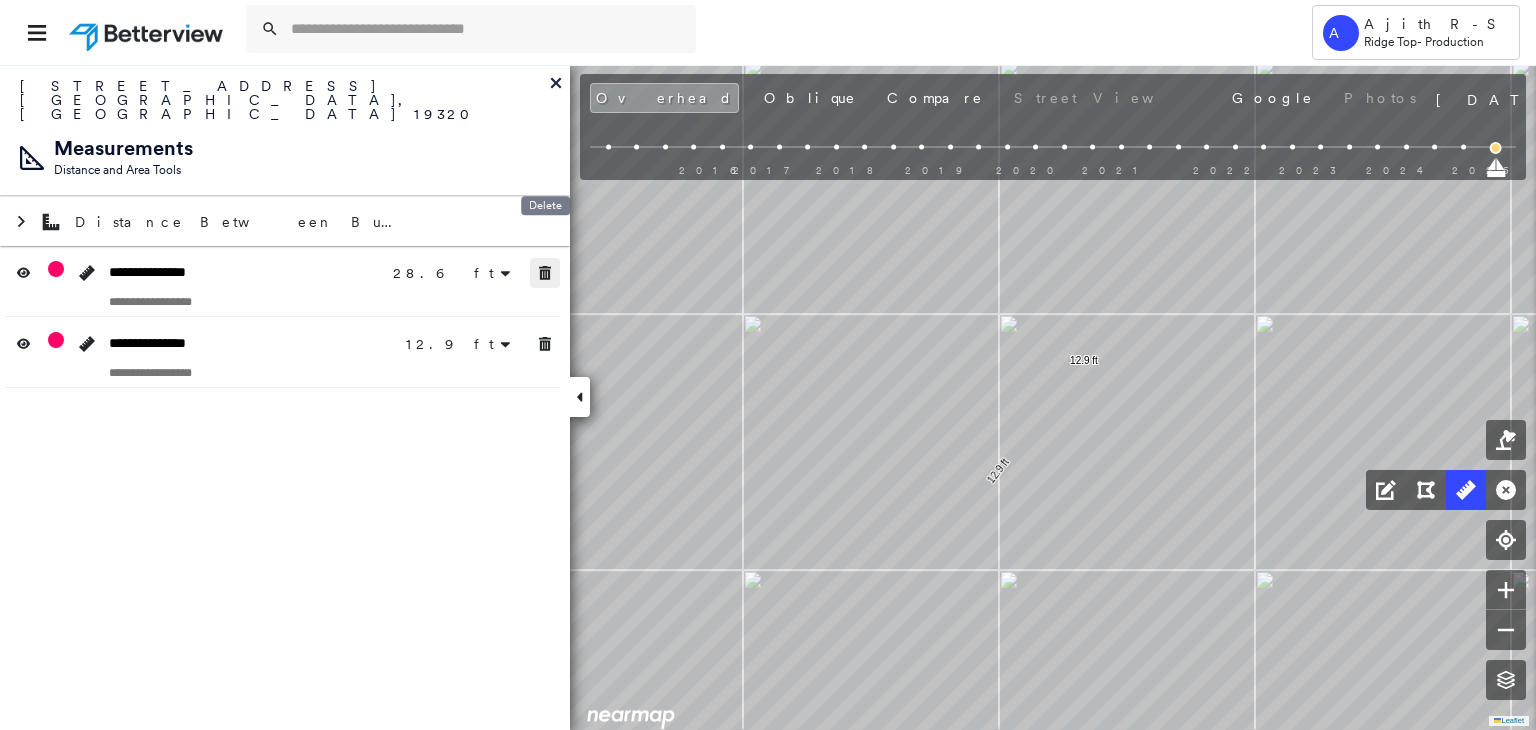 click at bounding box center (545, 273) 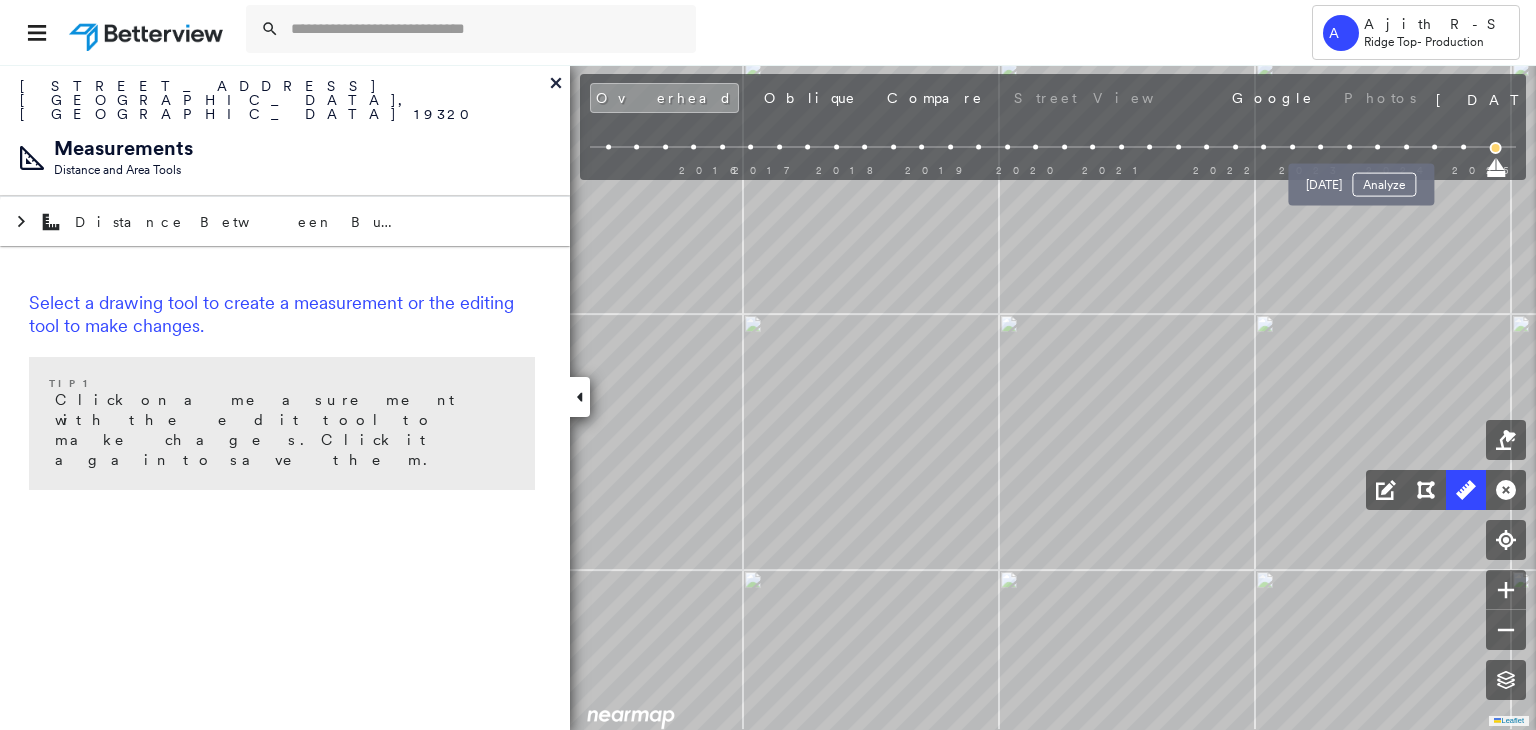 drag, startPoint x: 1375, startPoint y: 140, endPoint x: 1331, endPoint y: 139, distance: 44.011364 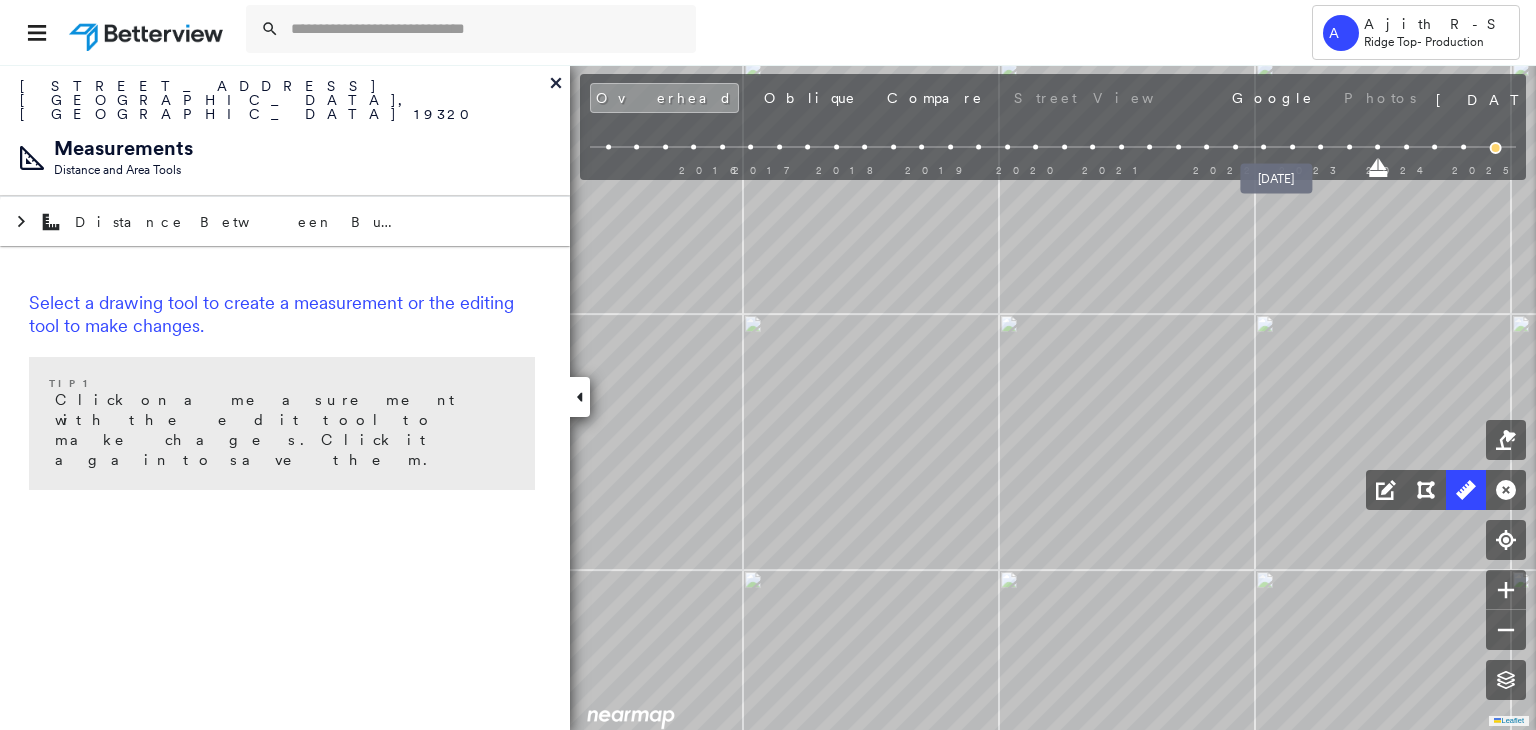 click at bounding box center [1292, 147] 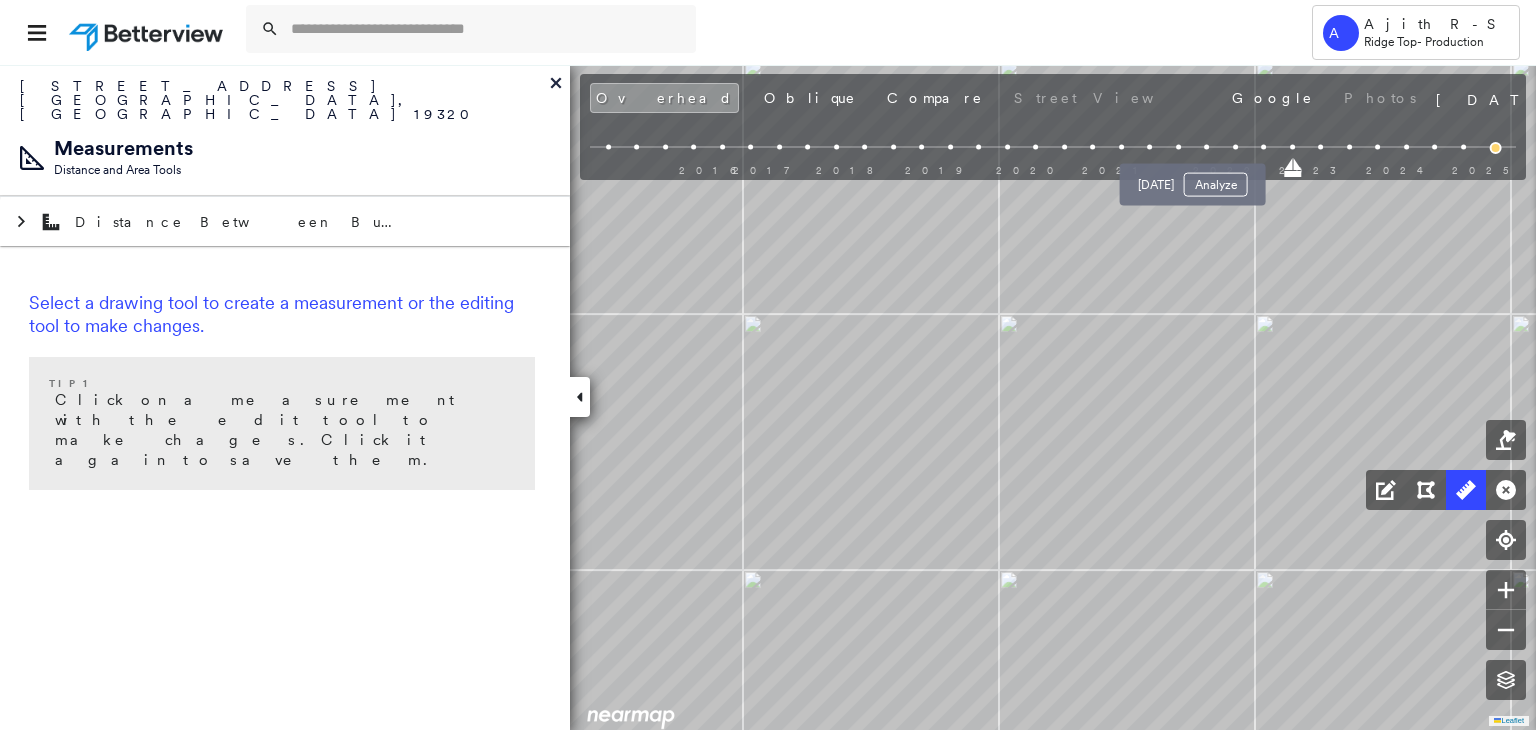 click at bounding box center (1206, 147) 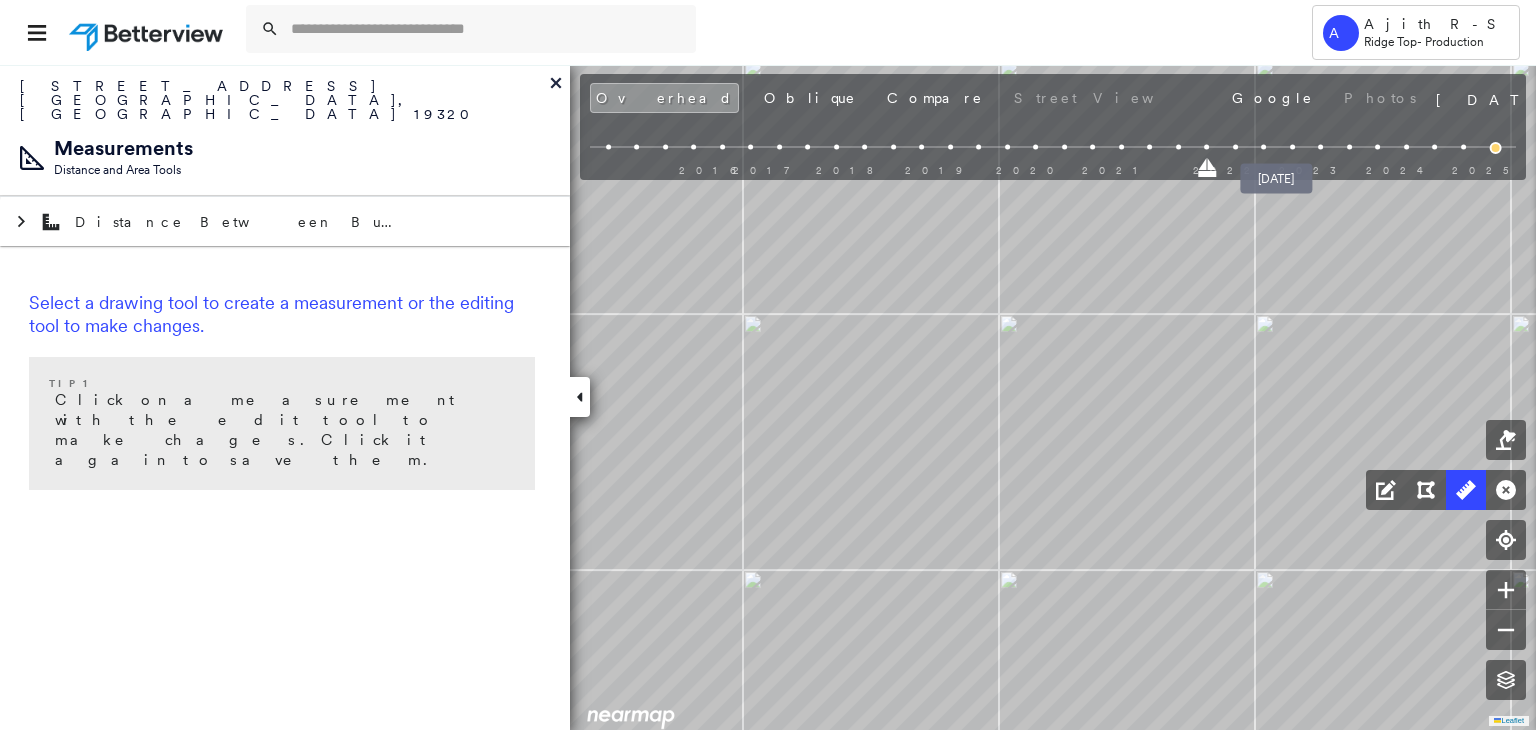 click at bounding box center [1292, 147] 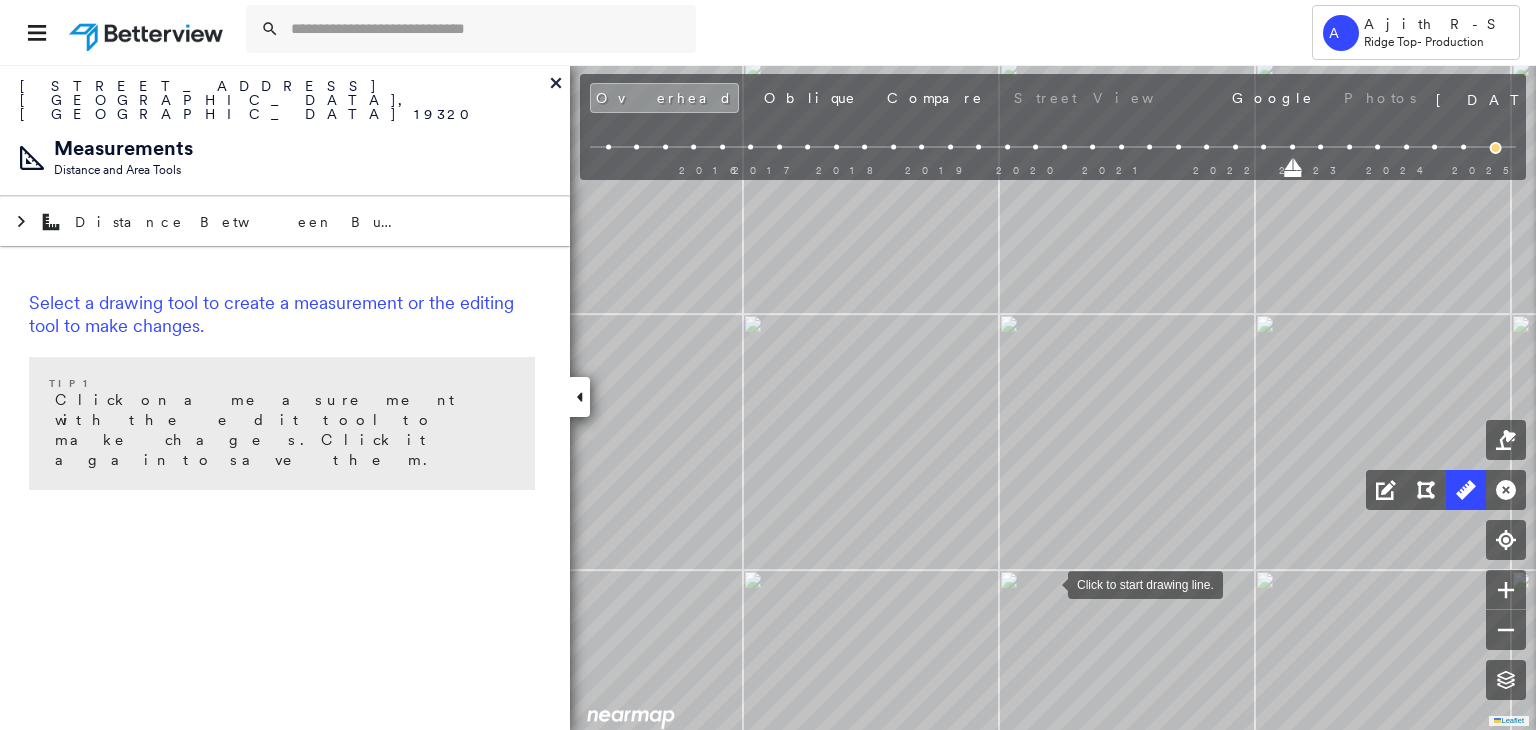 drag, startPoint x: 1048, startPoint y: 583, endPoint x: 1104, endPoint y: 507, distance: 94.40339 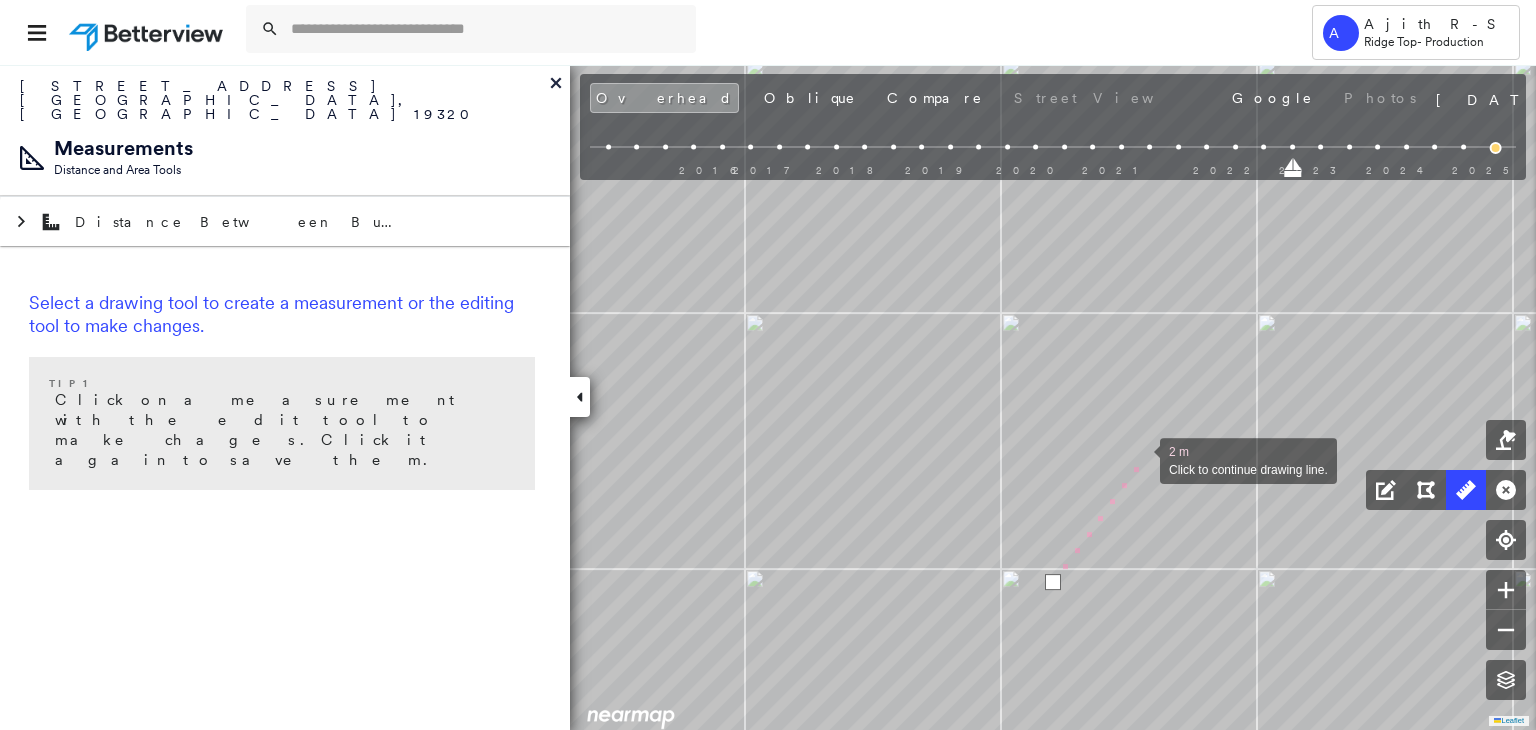 click at bounding box center (1140, 459) 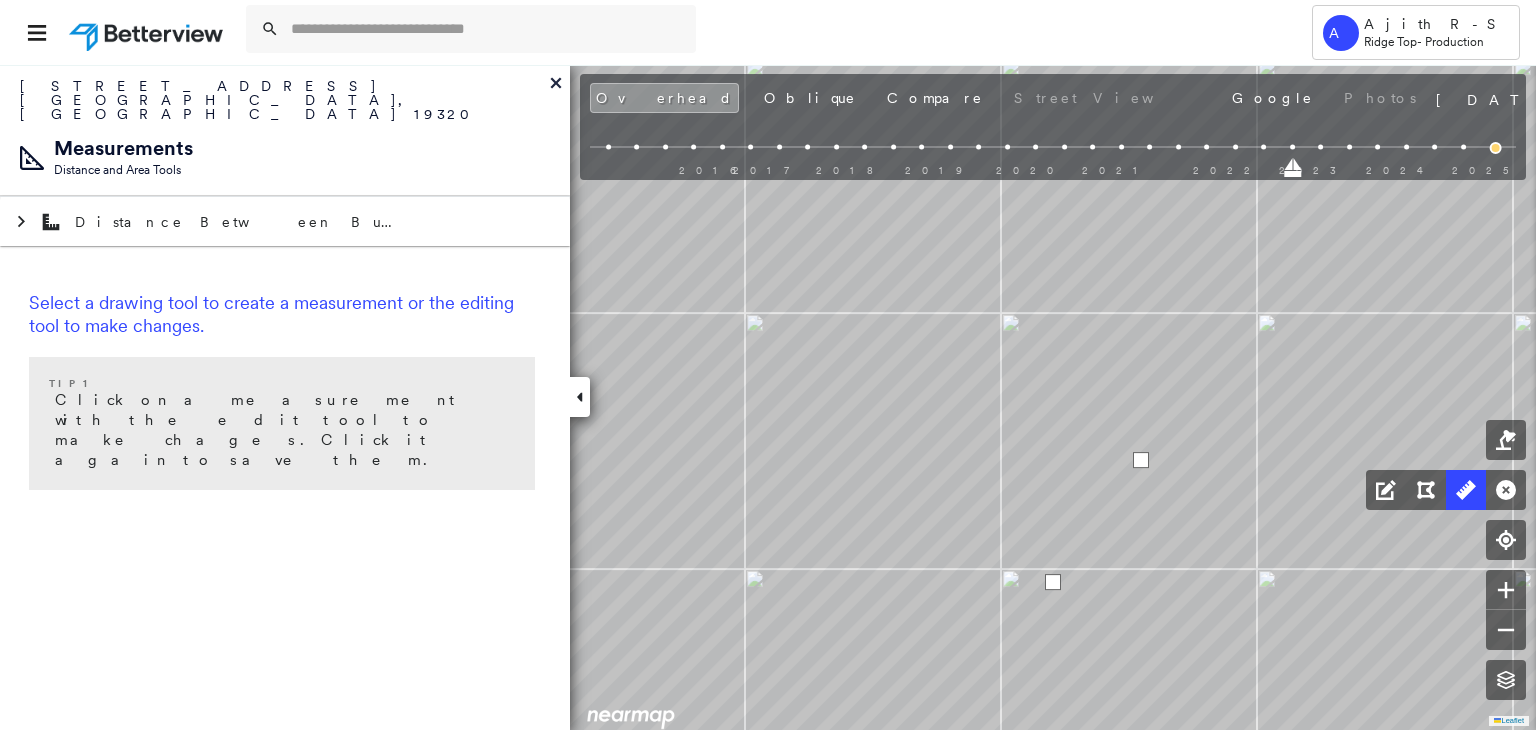 click at bounding box center (1141, 460) 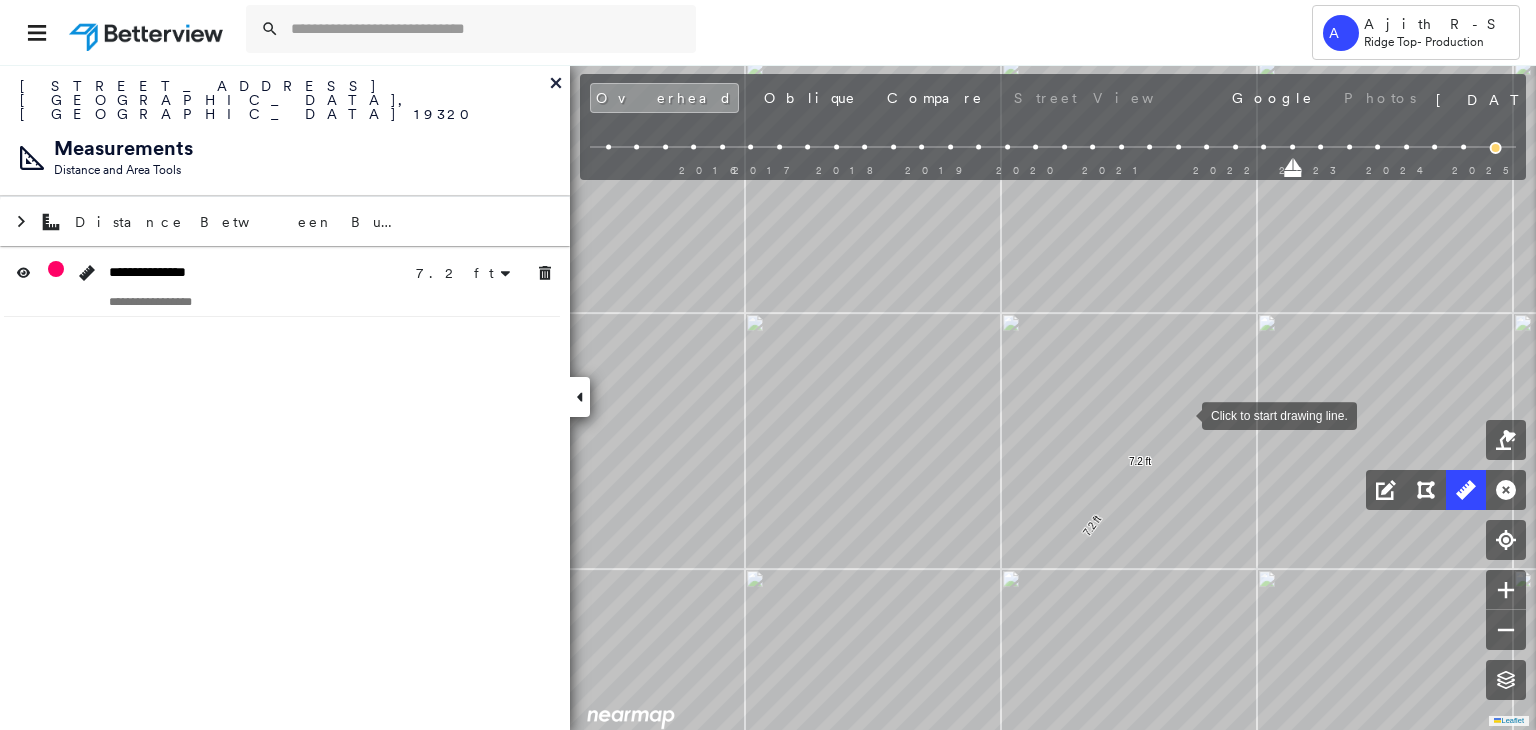 drag, startPoint x: 1182, startPoint y: 414, endPoint x: 1162, endPoint y: 397, distance: 26.24881 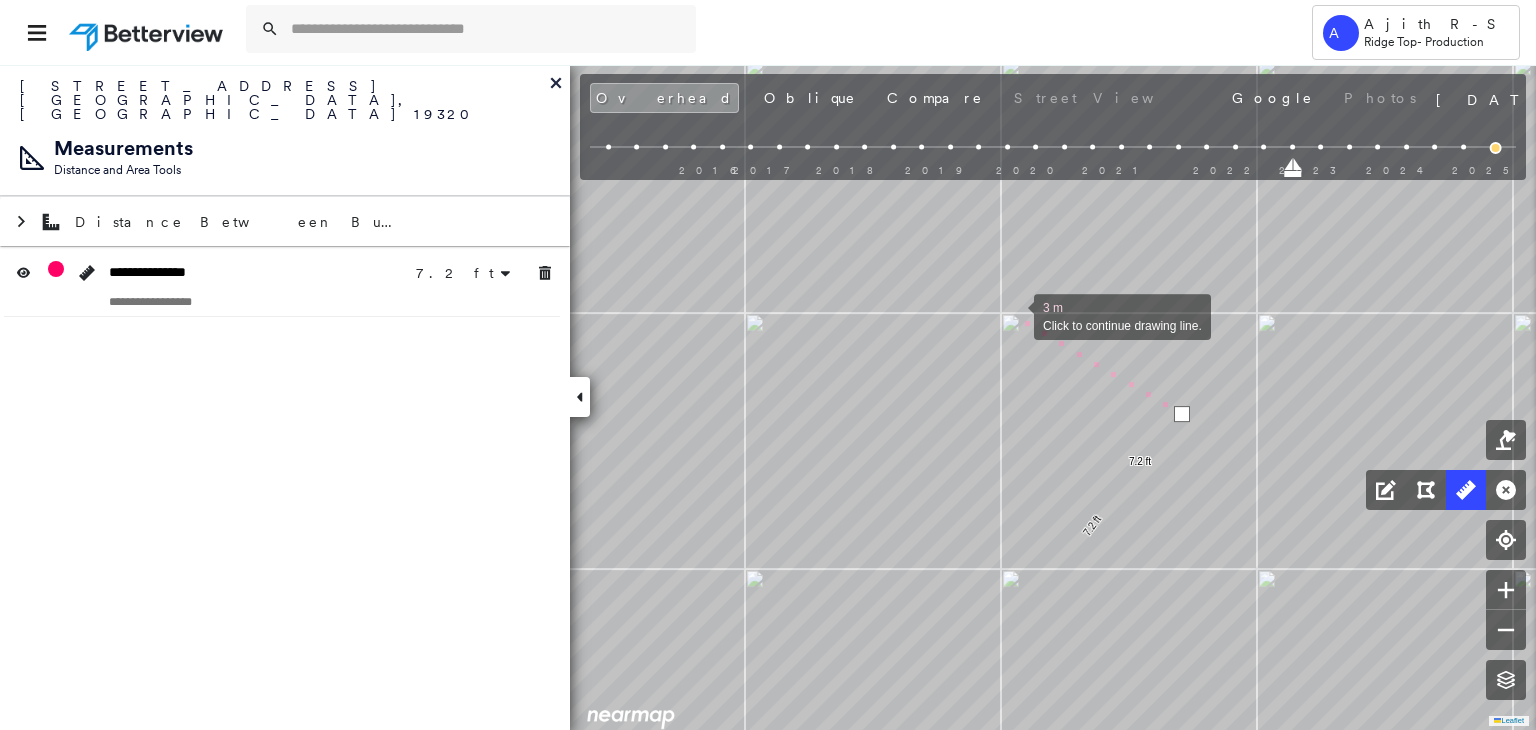 click at bounding box center [1014, 315] 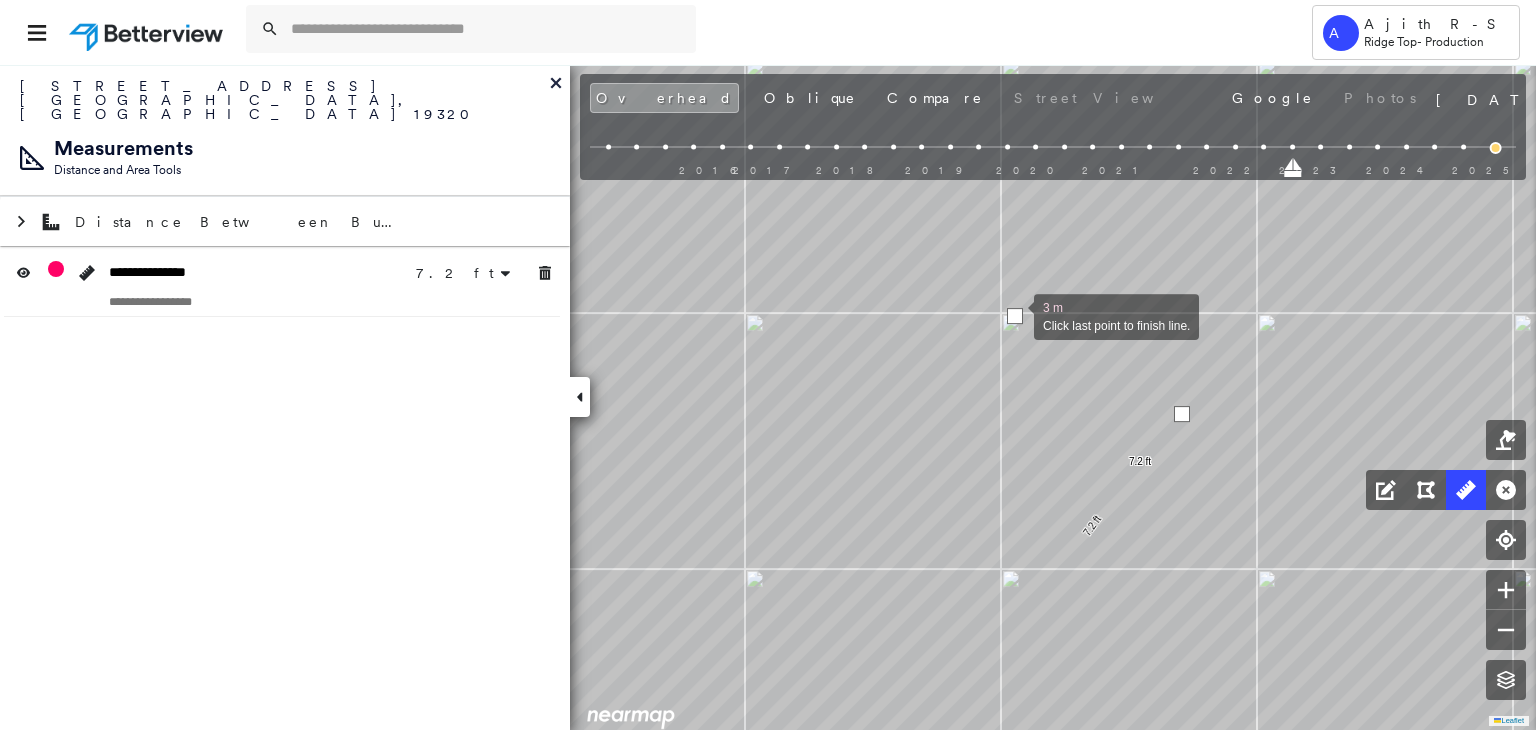 click at bounding box center (1015, 316) 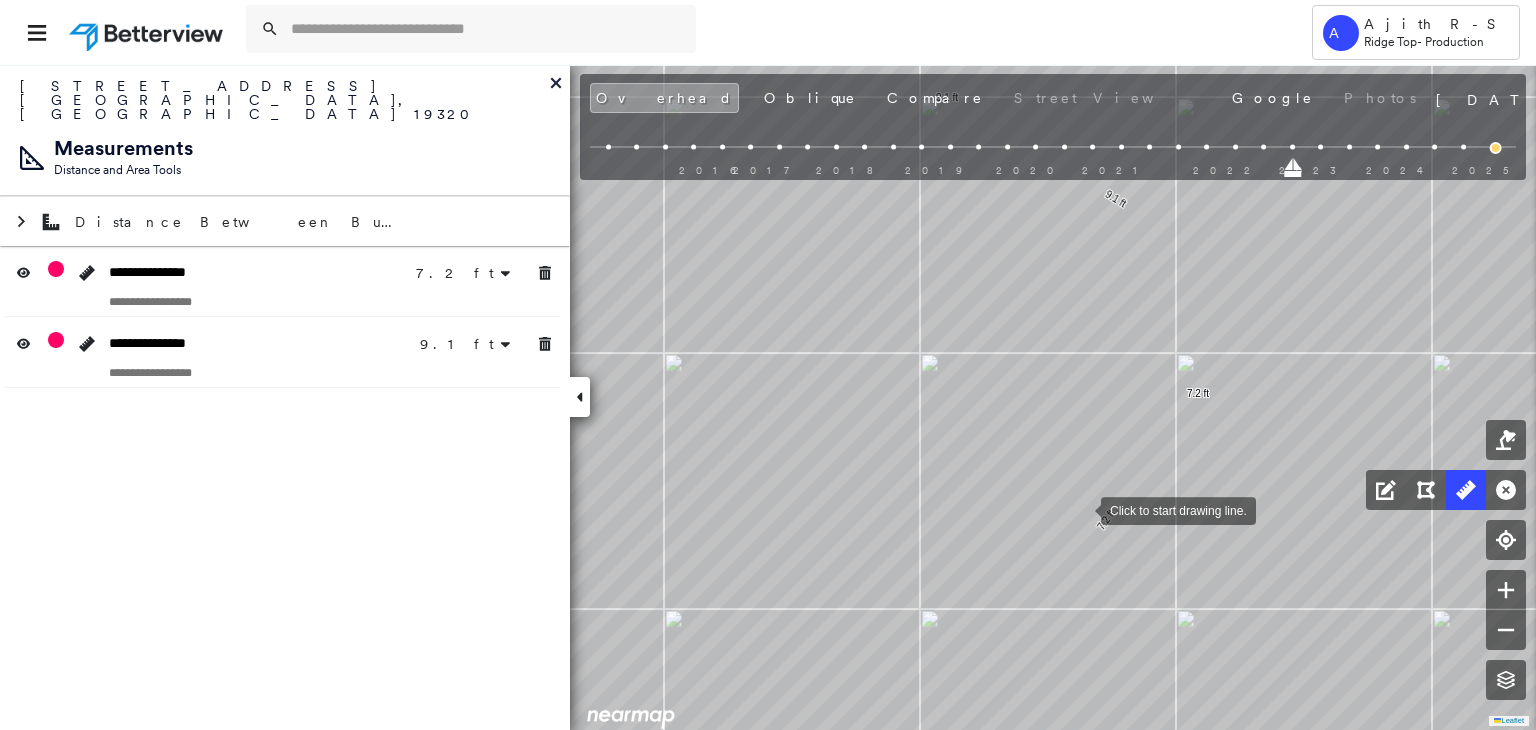 drag, startPoint x: 1081, startPoint y: 509, endPoint x: 1010, endPoint y: 465, distance: 83.528435 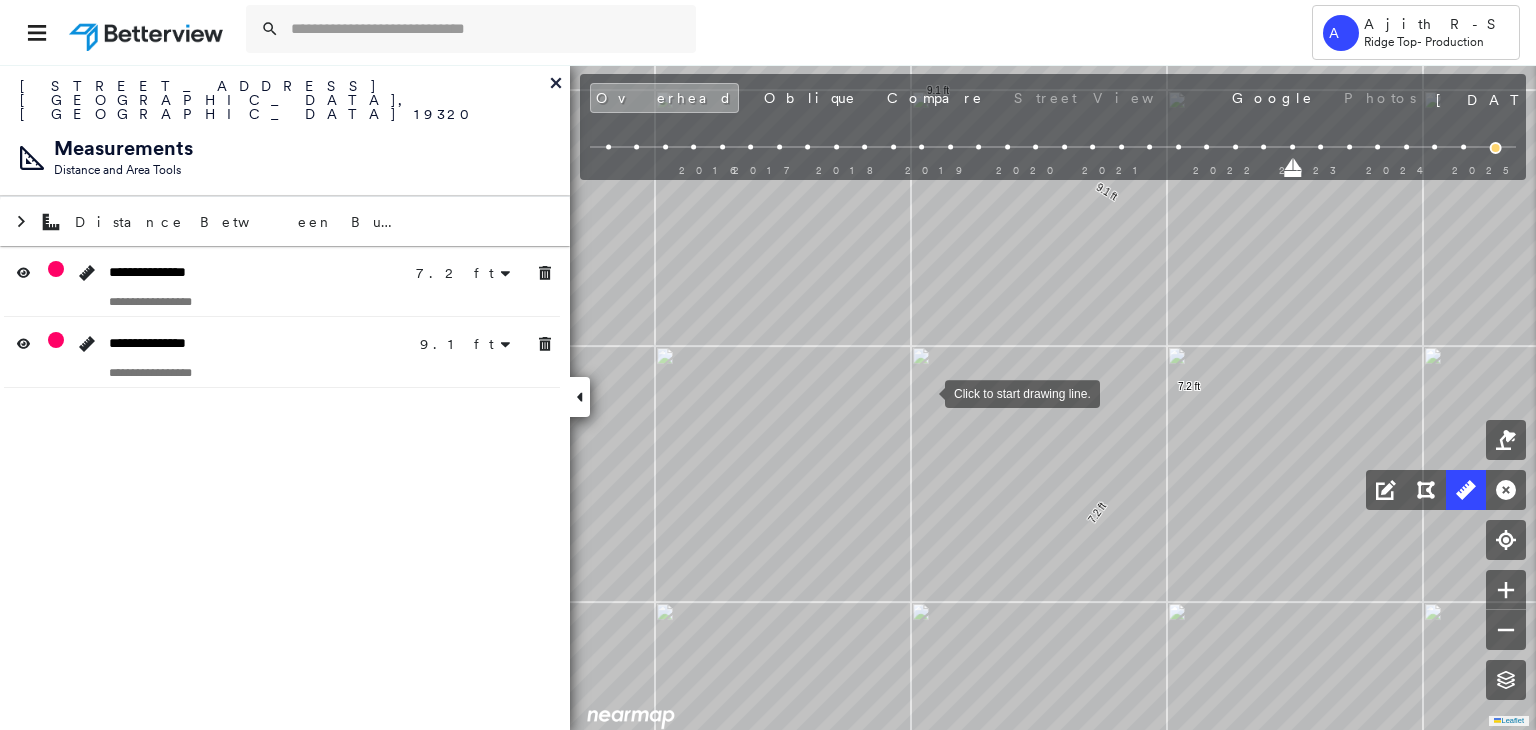 click at bounding box center (925, 392) 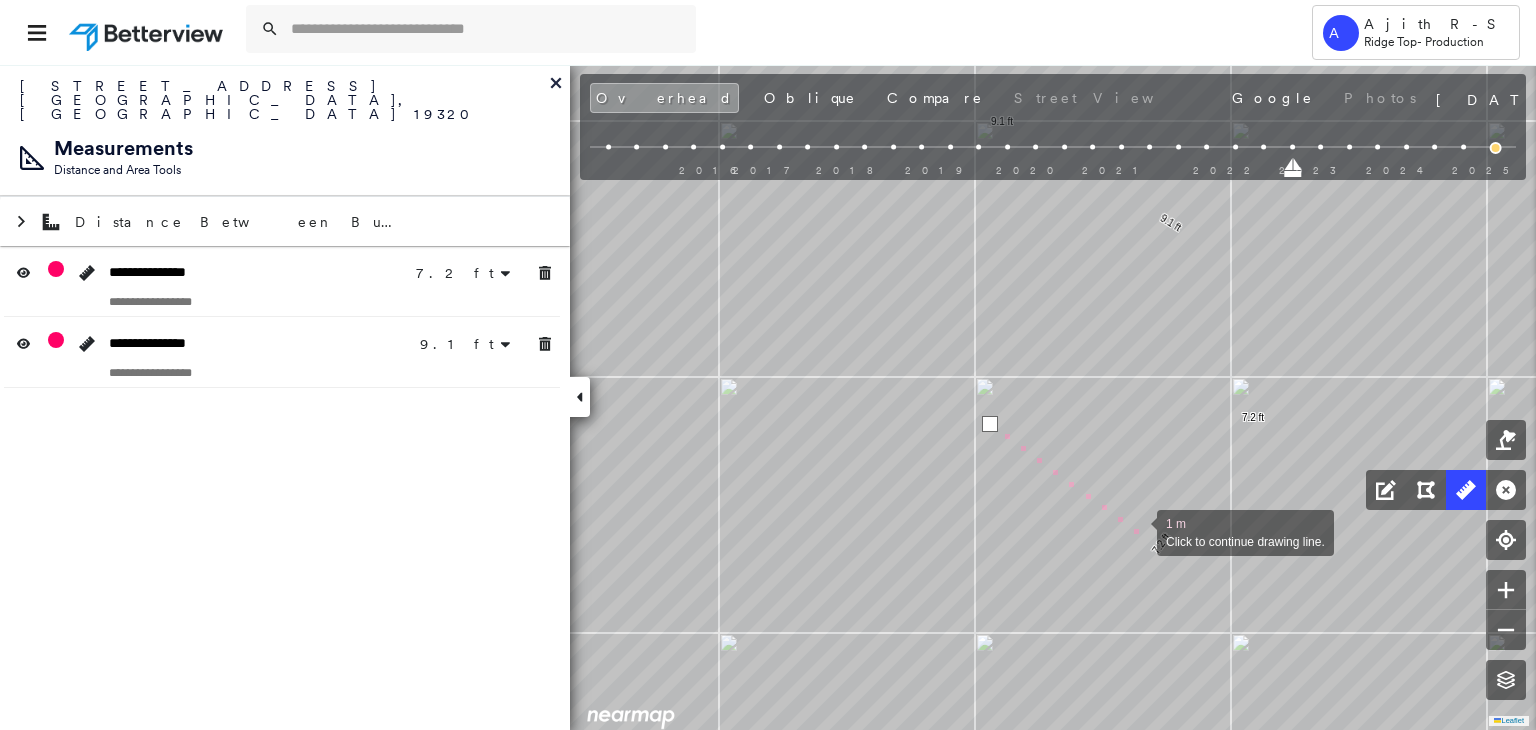 click at bounding box center [1137, 531] 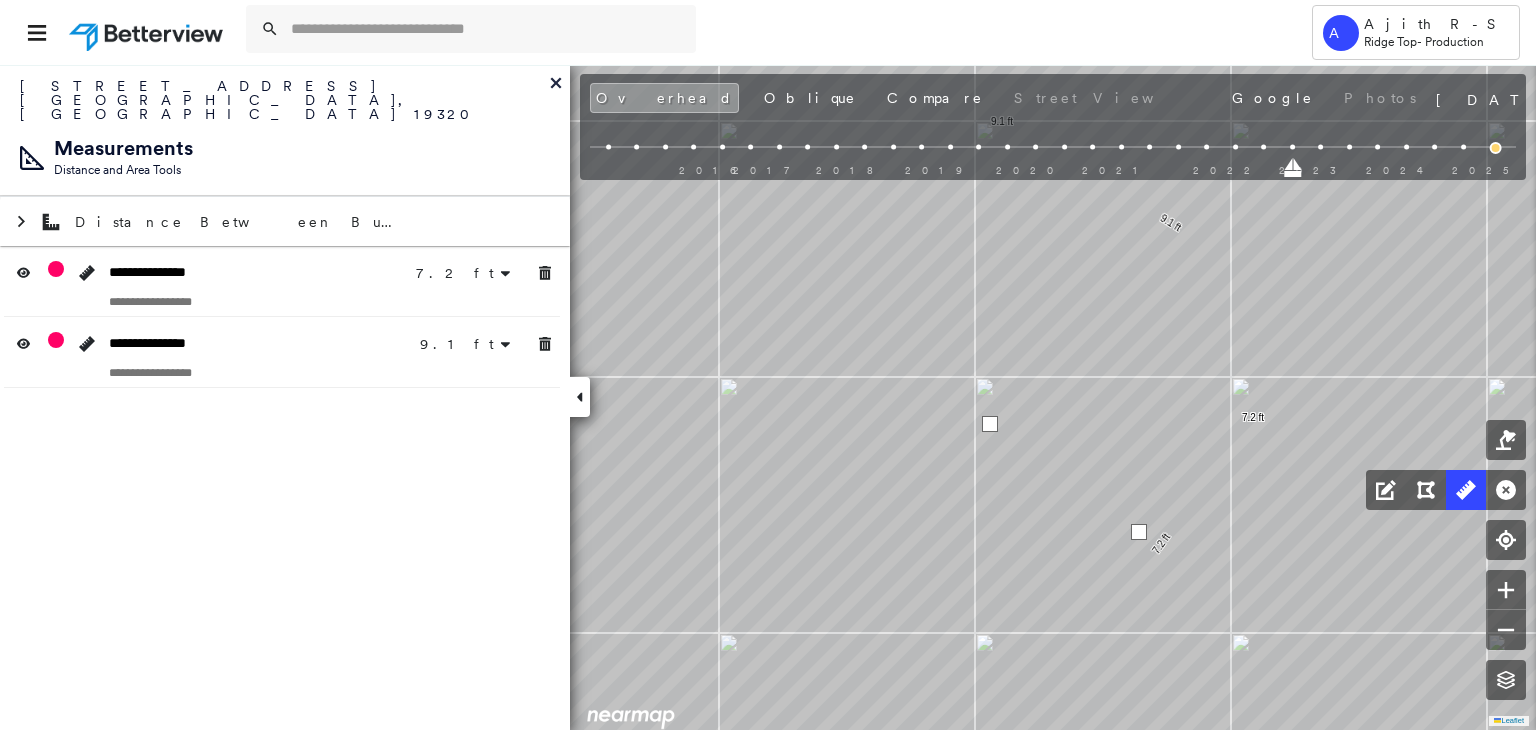 click at bounding box center (1139, 532) 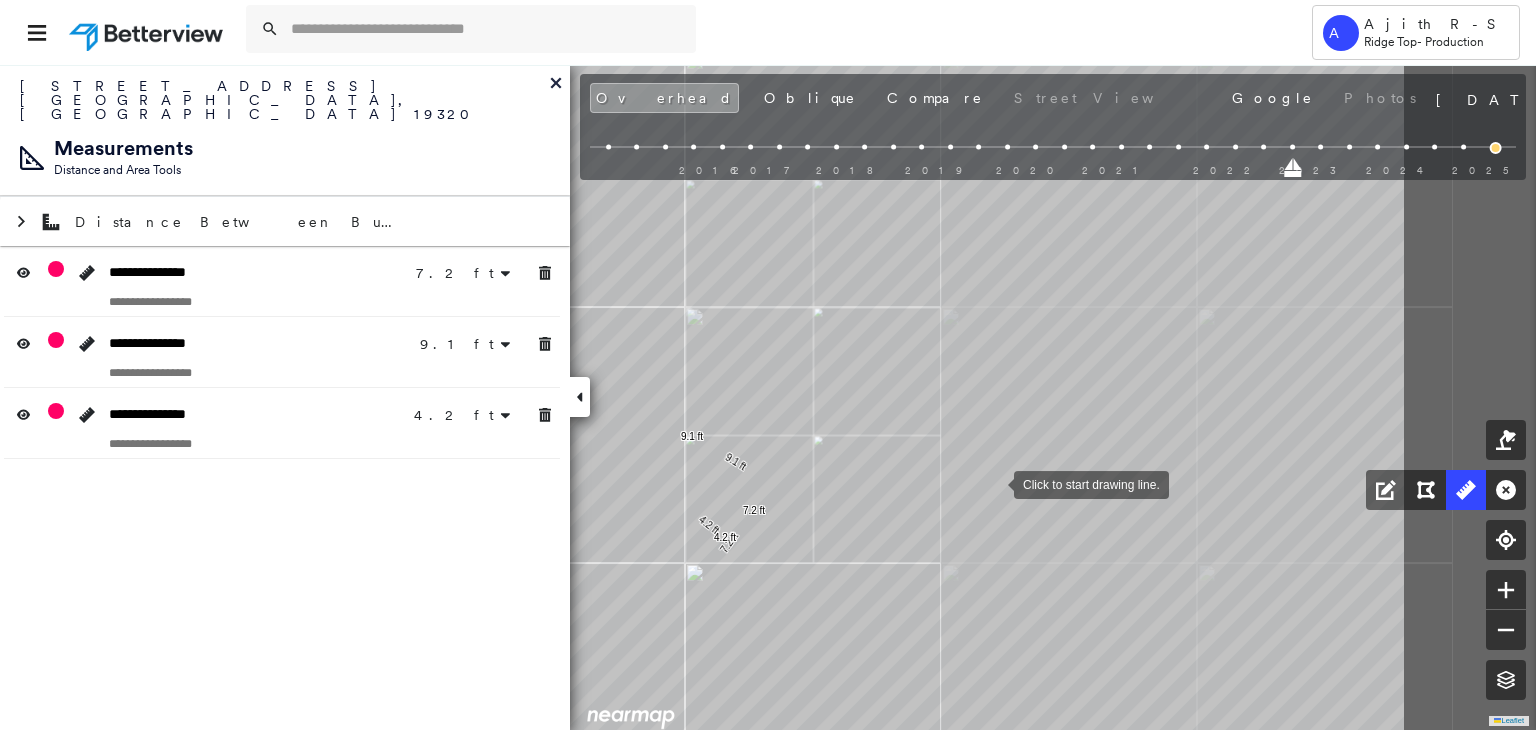 drag, startPoint x: 1272, startPoint y: 433, endPoint x: 995, endPoint y: 483, distance: 281.47647 